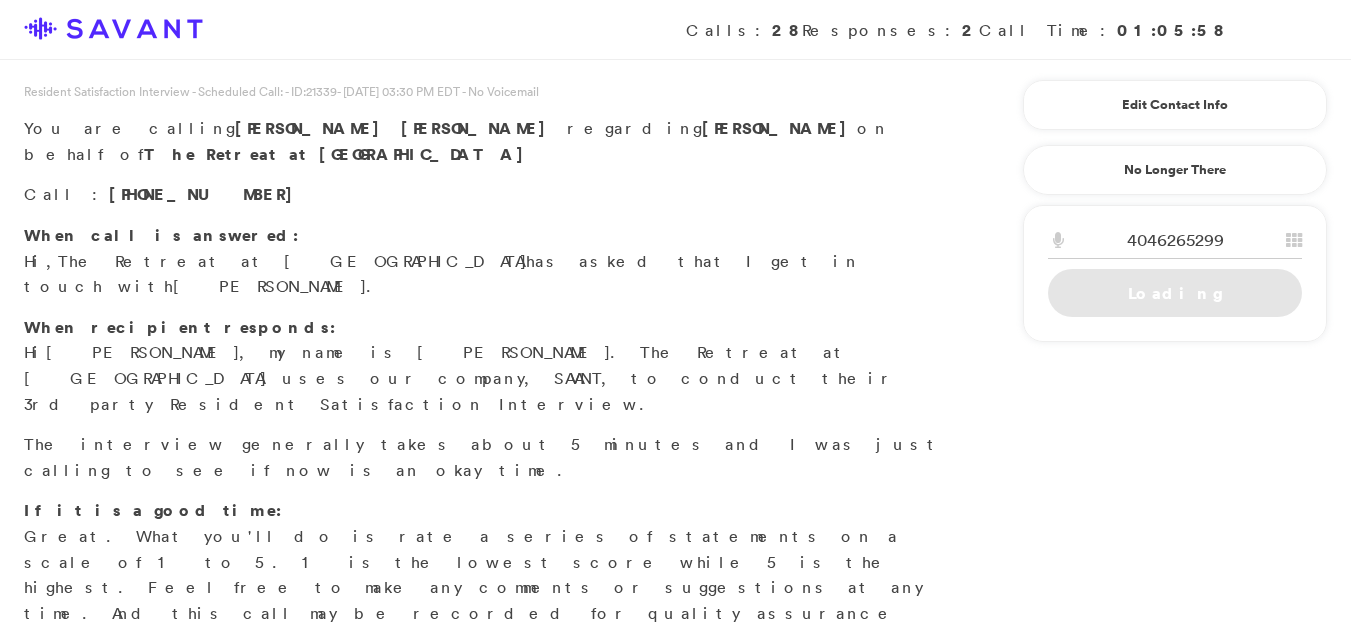 scroll, scrollTop: 0, scrollLeft: 0, axis: both 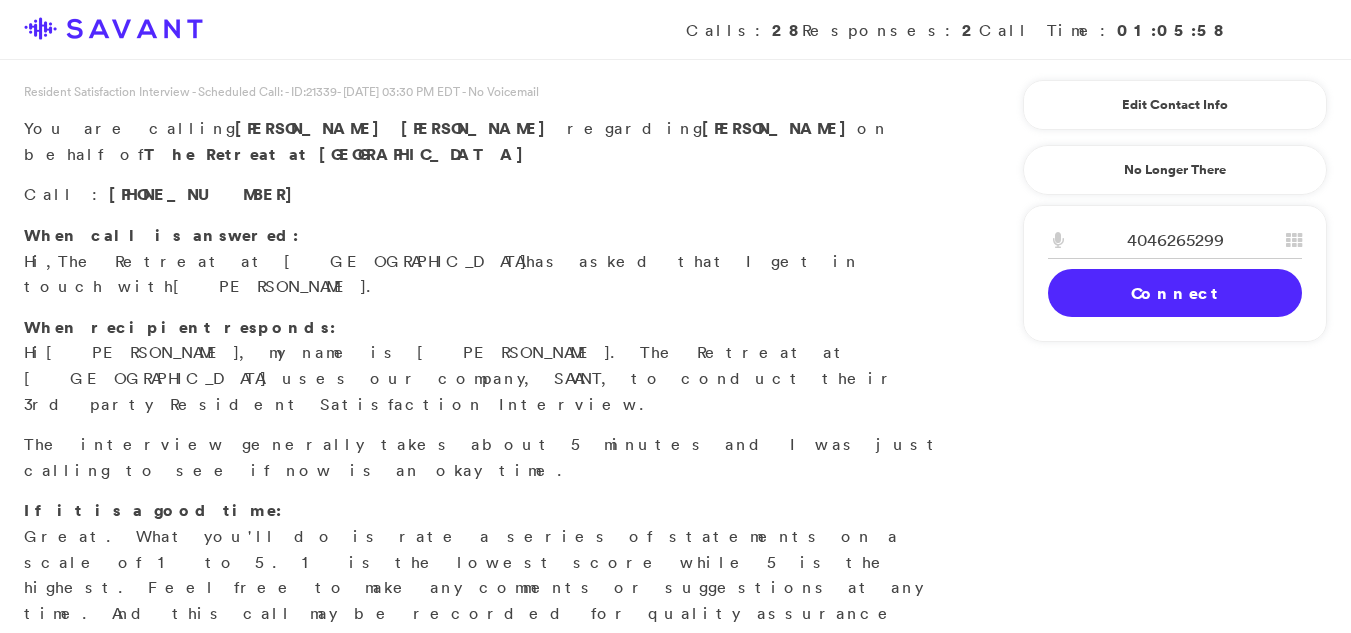 click on "Connect" at bounding box center [1175, 293] 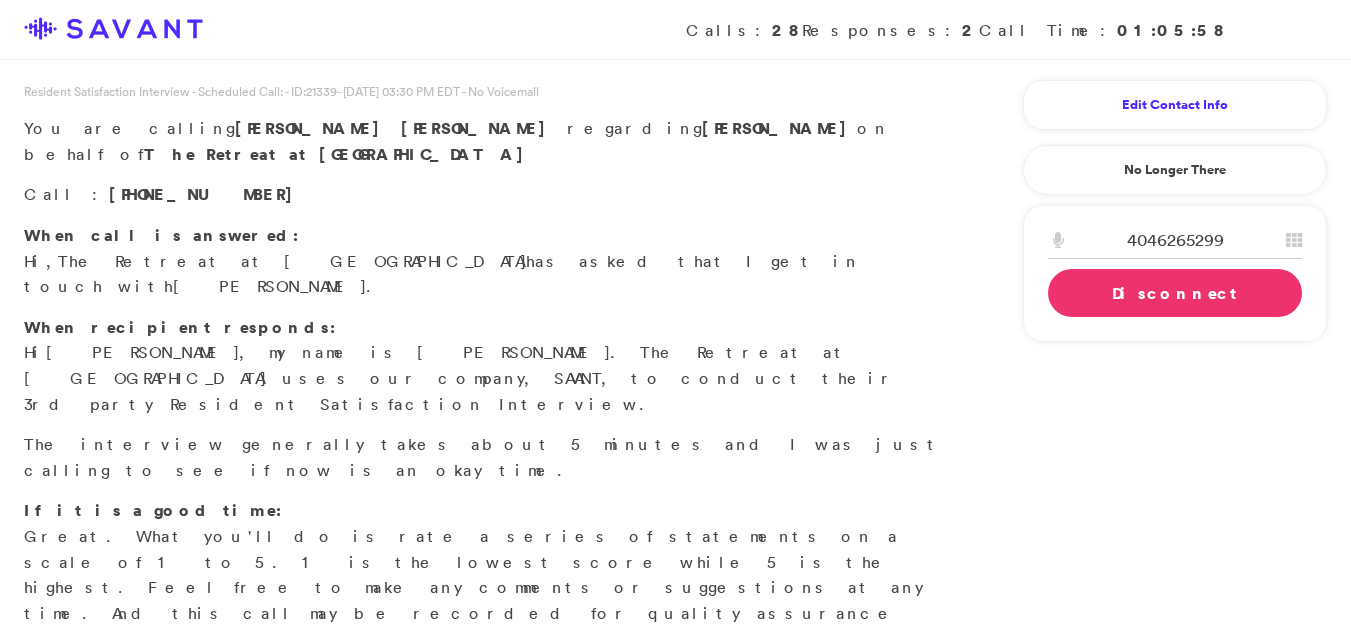 click on "Edit Contact Info" at bounding box center [1175, 105] 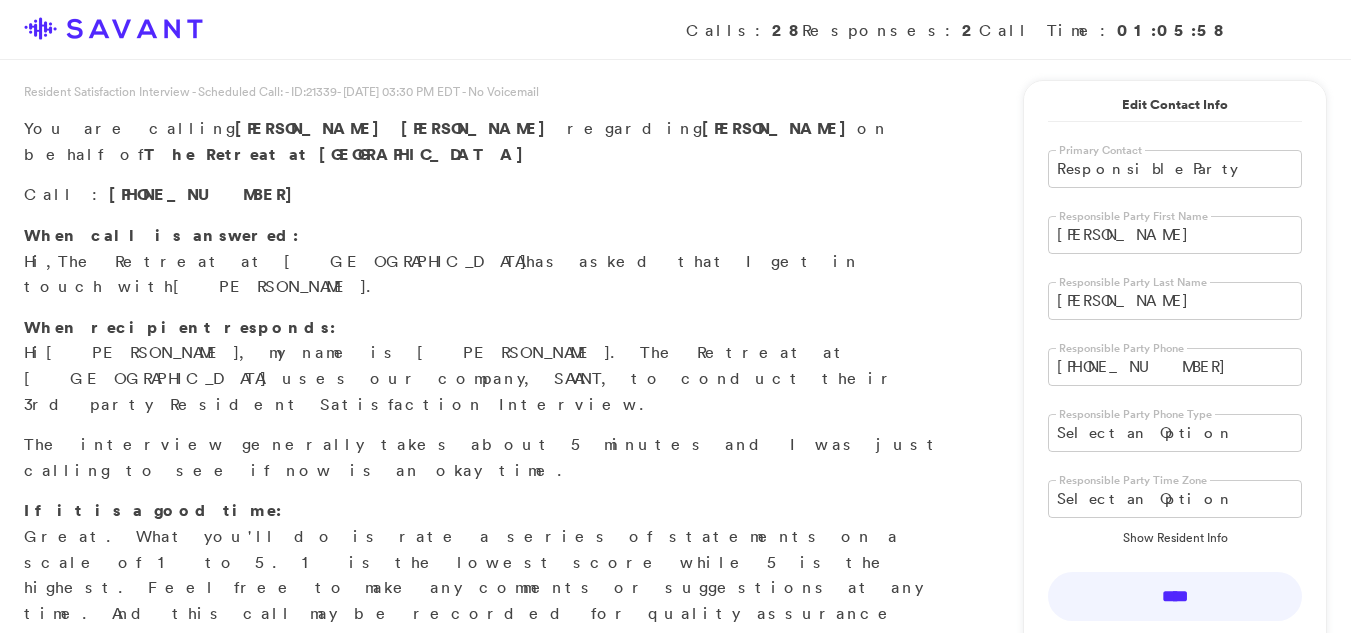 click on "[PERSON_NAME]" at bounding box center [1175, 235] 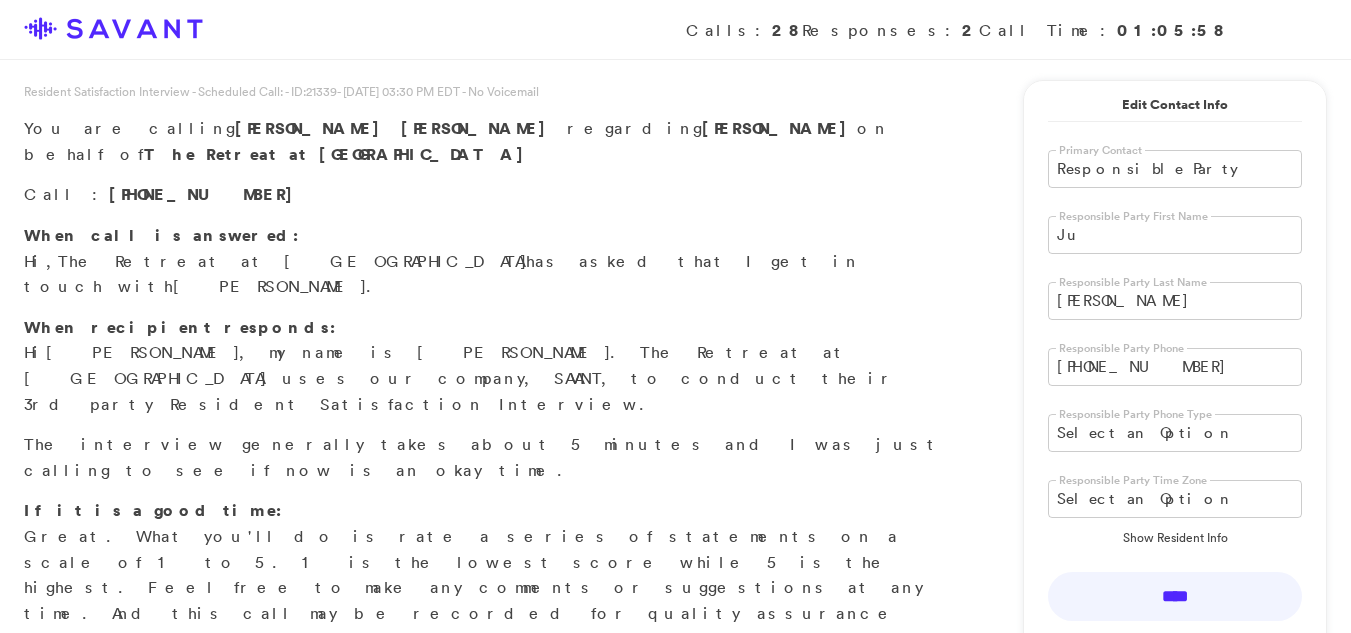 type on "J" 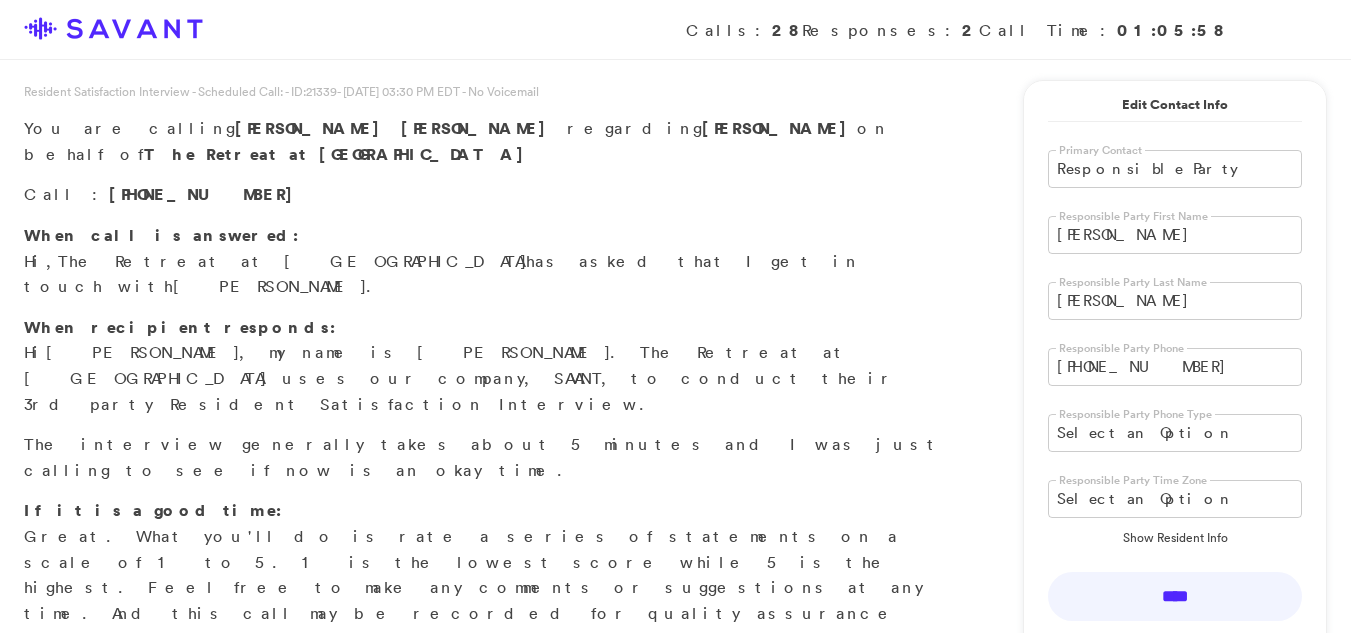 type on "[PERSON_NAME]" 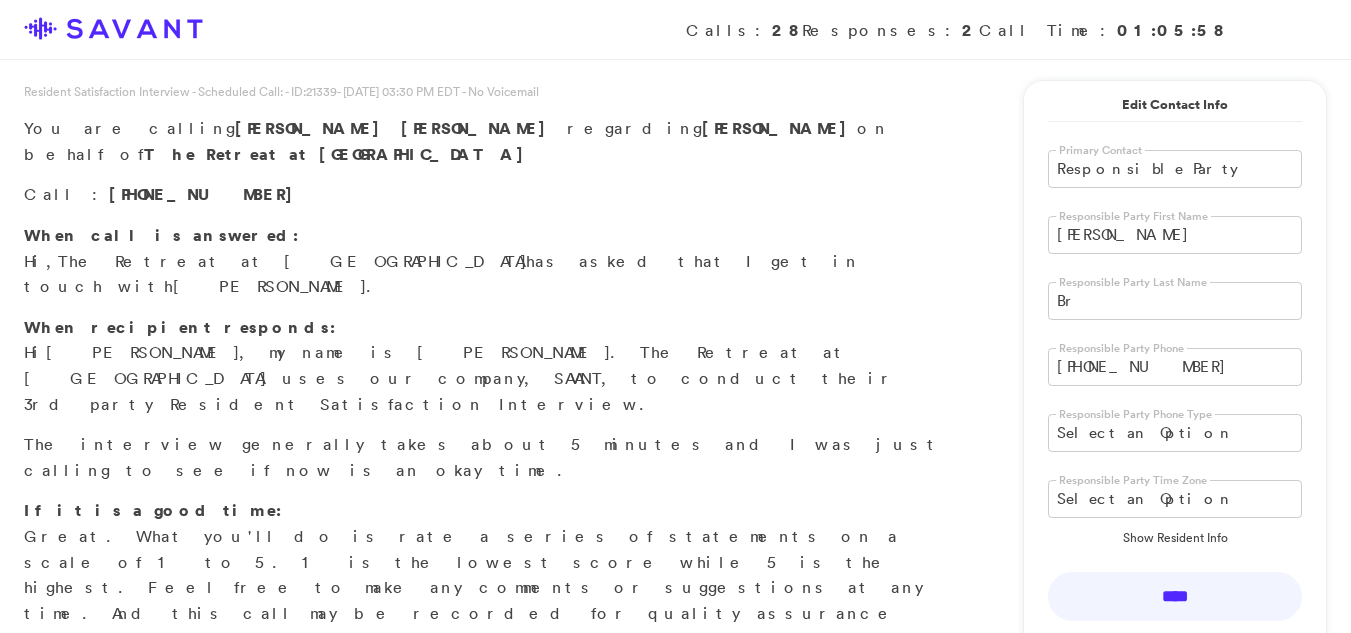click on "Br" at bounding box center [1175, 301] 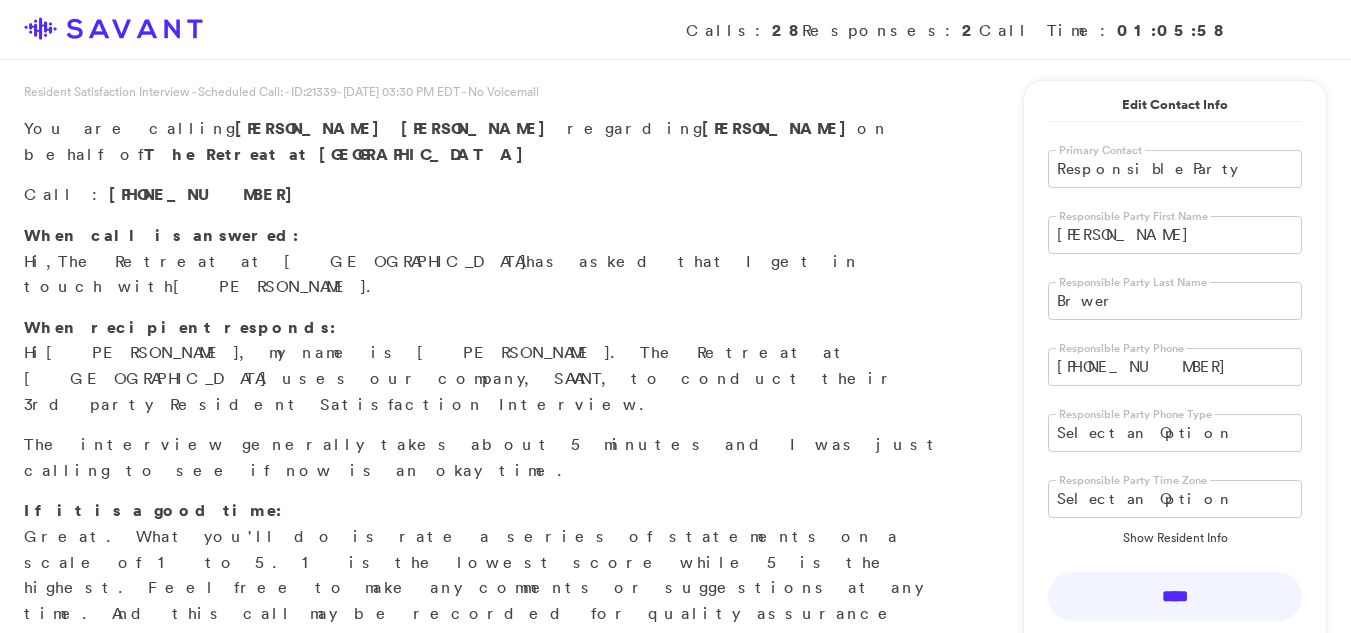 click on "Brwer" at bounding box center (1175, 301) 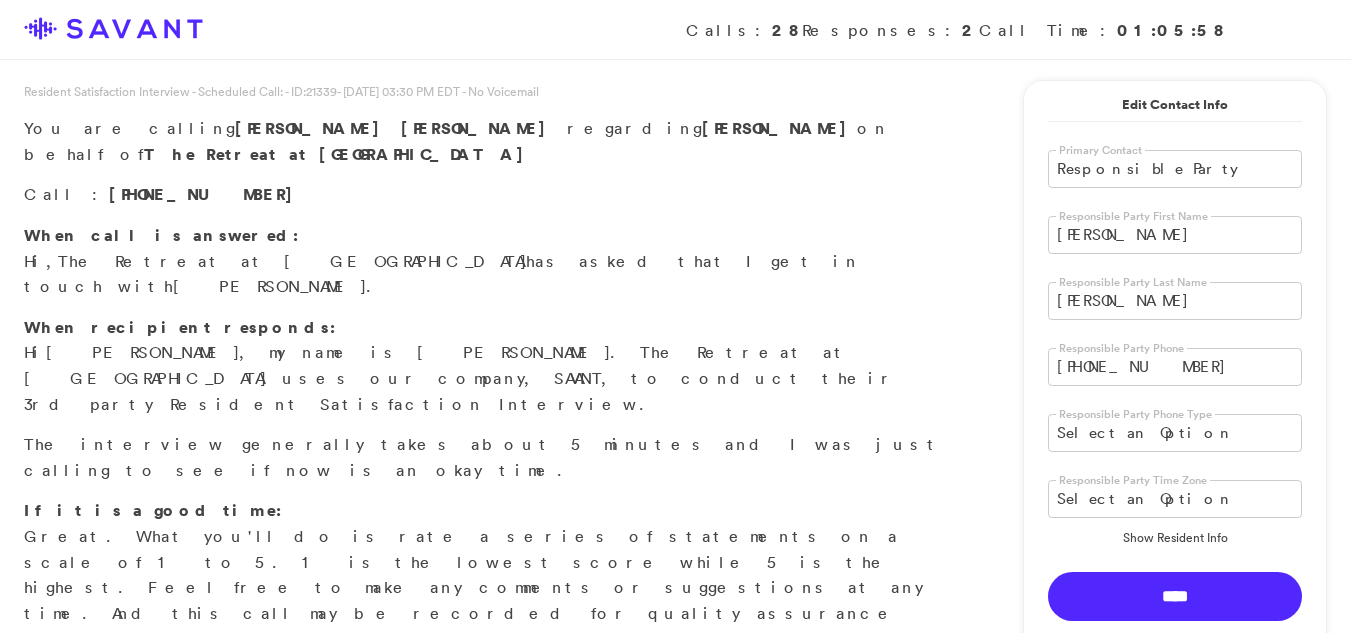 type on "[PERSON_NAME]" 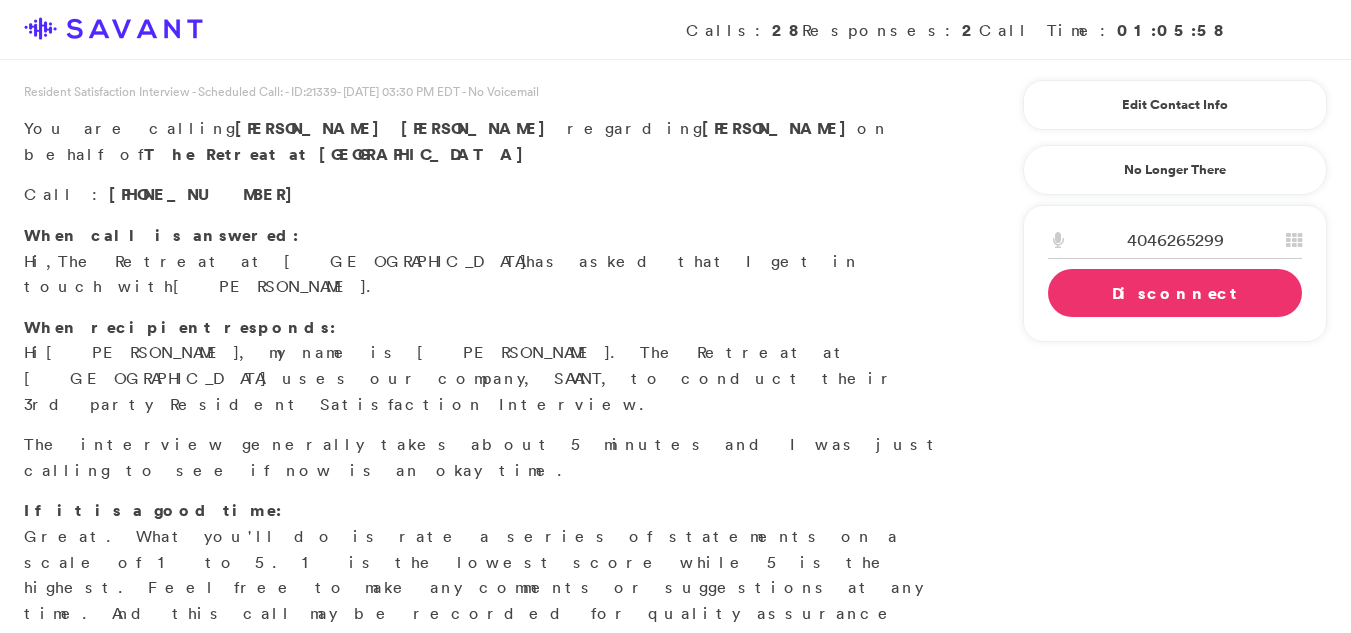 click on "Start Survey" at bounding box center (139, 695) 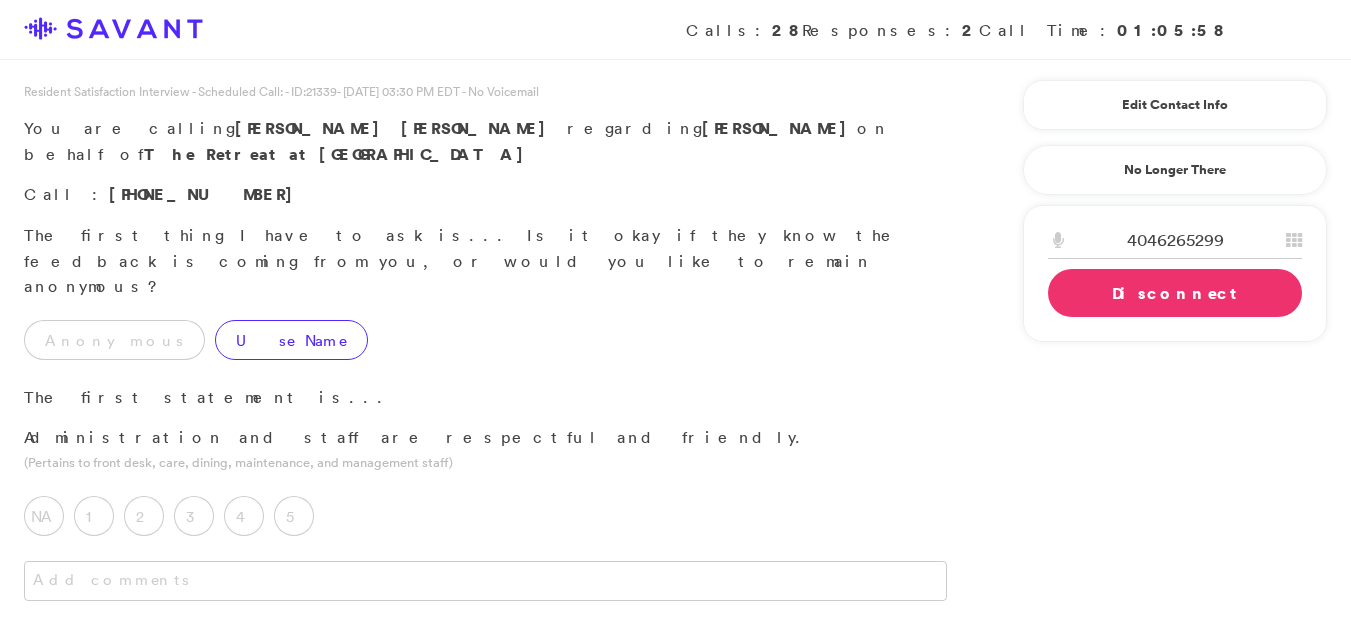 click on "Use Name" at bounding box center (291, 340) 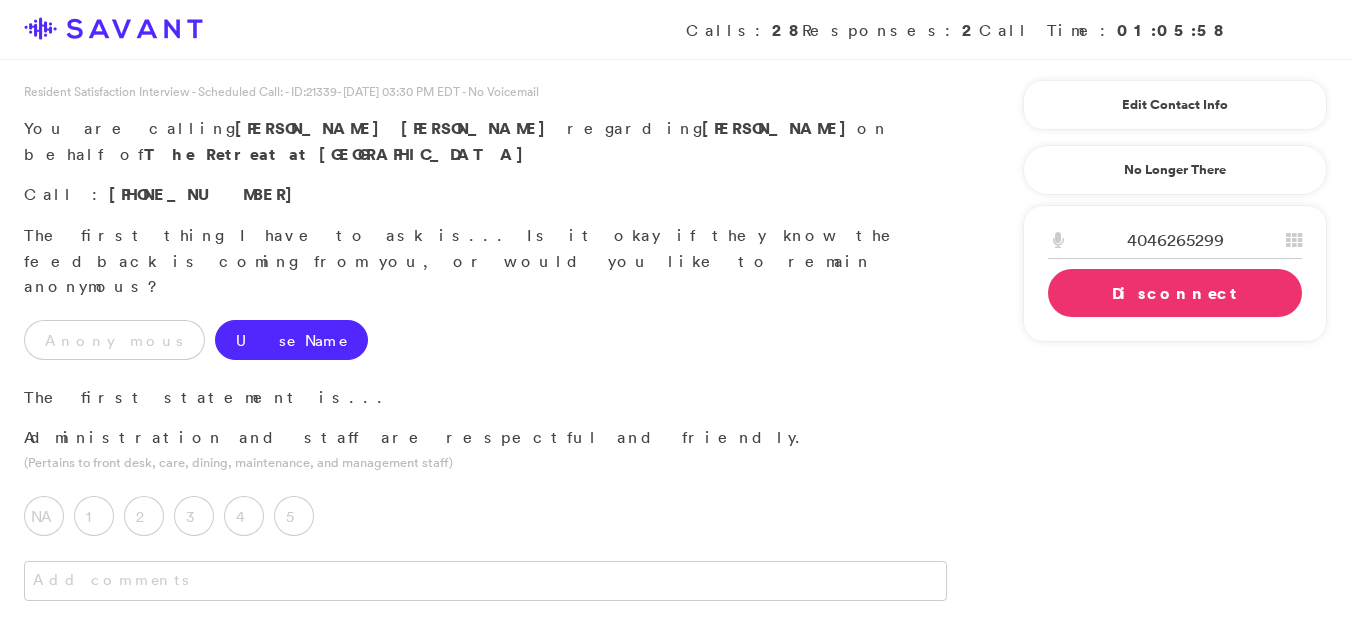 click on "NA 1 2 3 4 5 Has the staff done anything disrespectful or unfriendly that you'd like to share? Is it a specific person or department, or is it all staff? What is it that the staff do that makes you feel comfortable and respected whenever you see them? Is it a specific person or department, or is it all staff? Is there any particular moment or anything they've done that really stood out?" at bounding box center (485, 511) 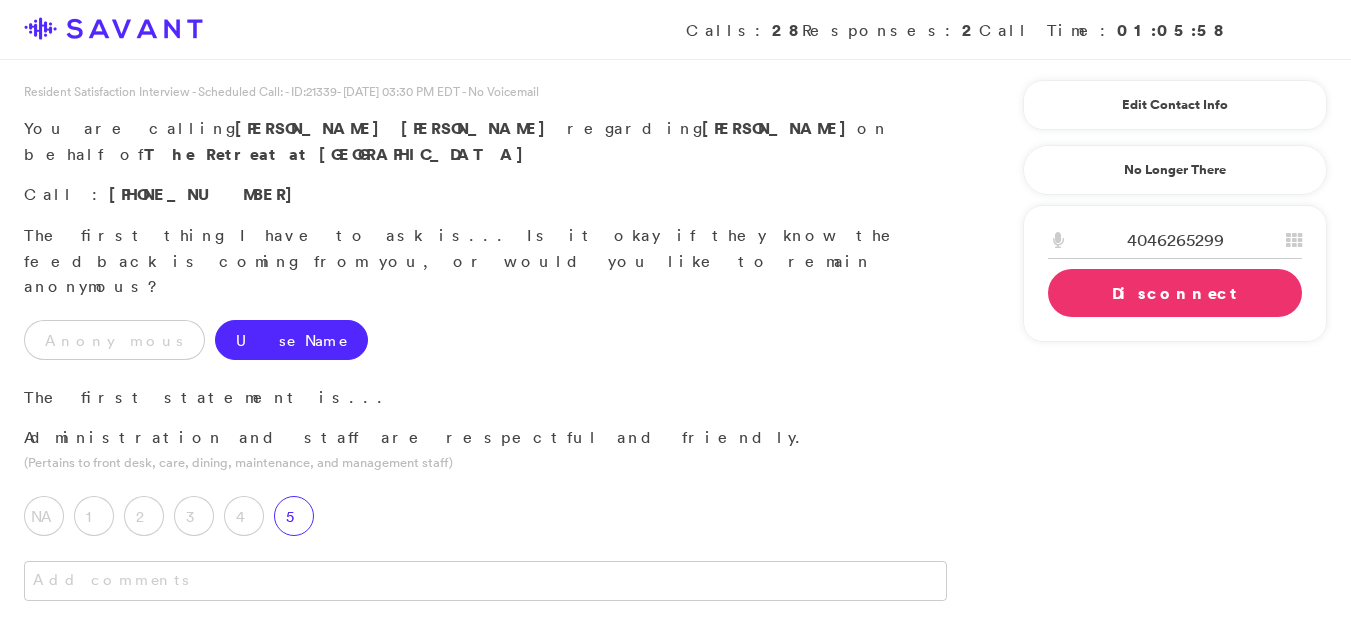 click on "5" at bounding box center (294, 516) 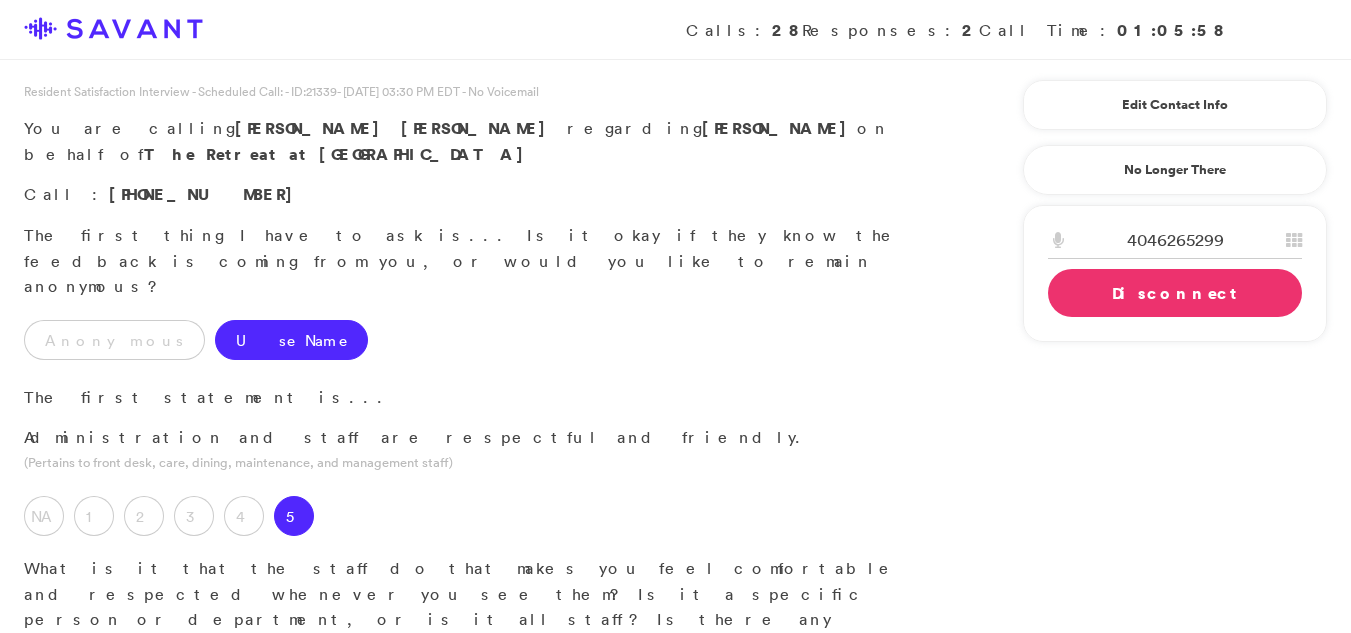 click at bounding box center [485, 714] 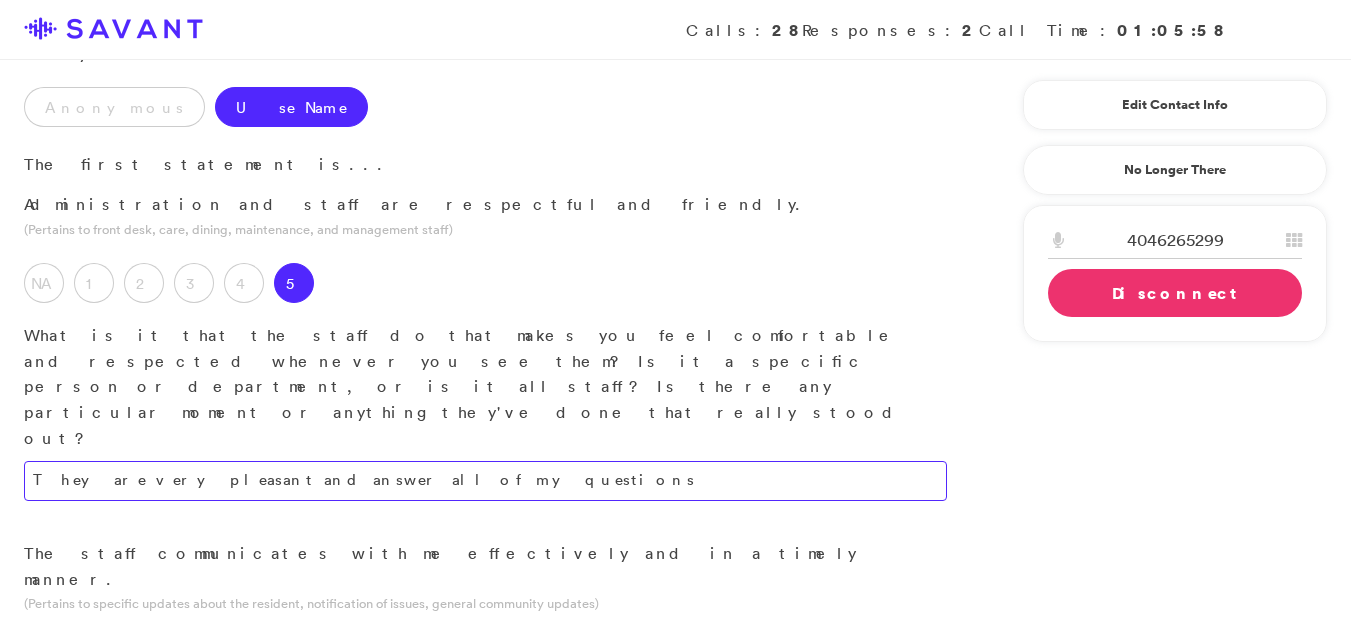 scroll, scrollTop: 271, scrollLeft: 0, axis: vertical 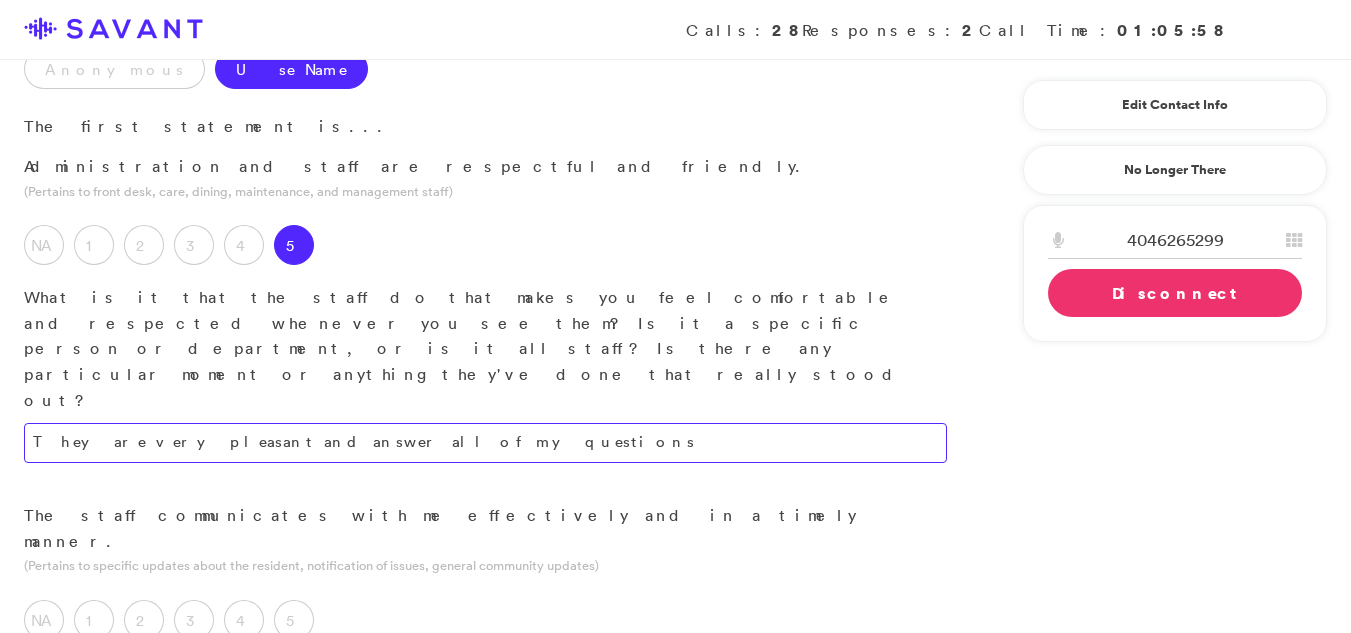 click on "They are very pleasant and answer all of my questions" at bounding box center (485, 443) 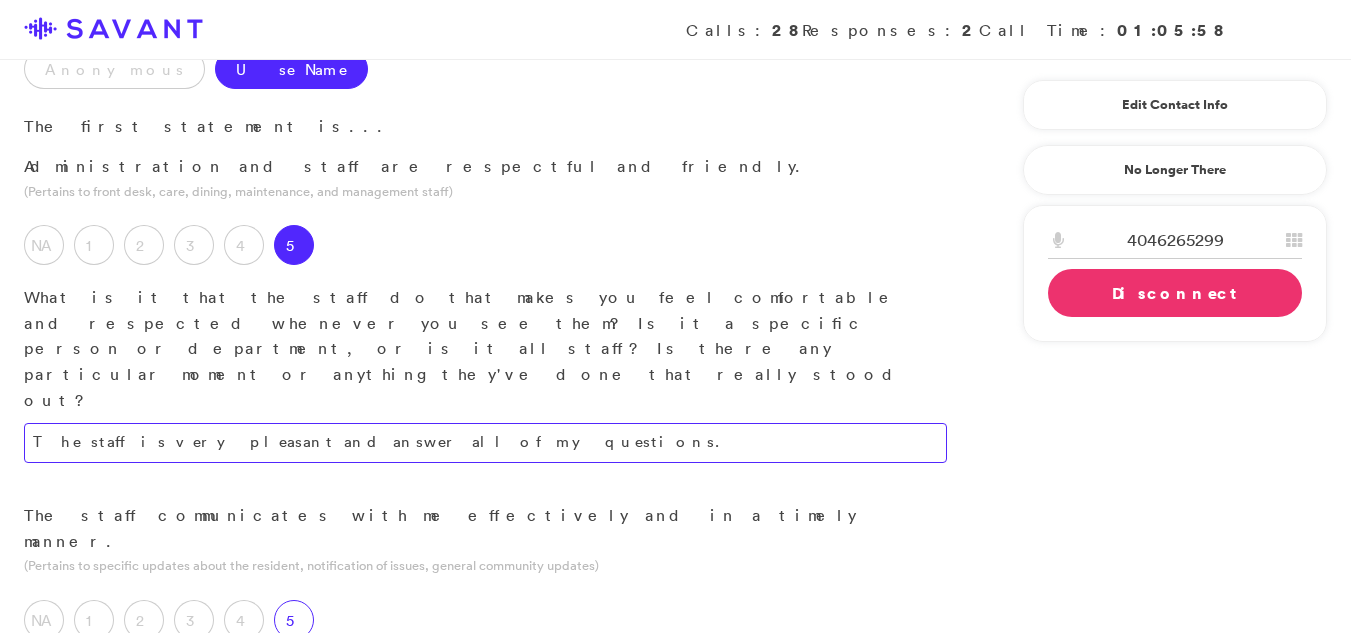 type on "The staff is very pleasant and answer all of my questions." 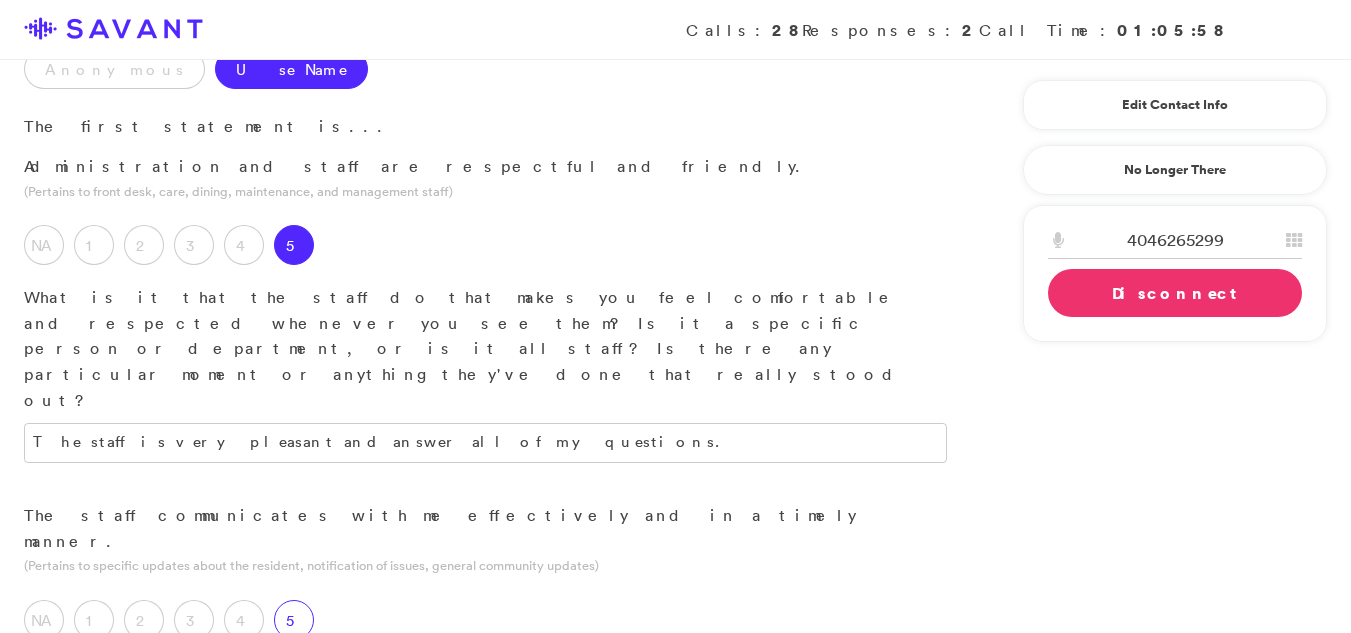 click on "5" at bounding box center [294, 620] 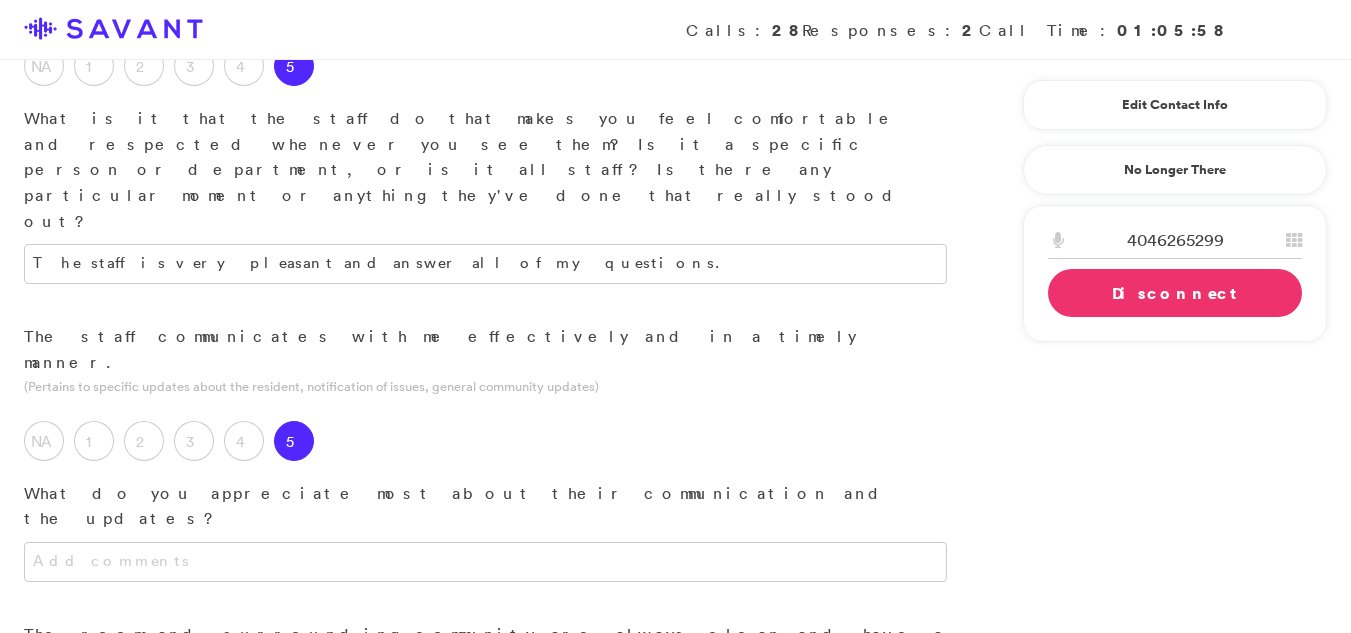 scroll, scrollTop: 459, scrollLeft: 0, axis: vertical 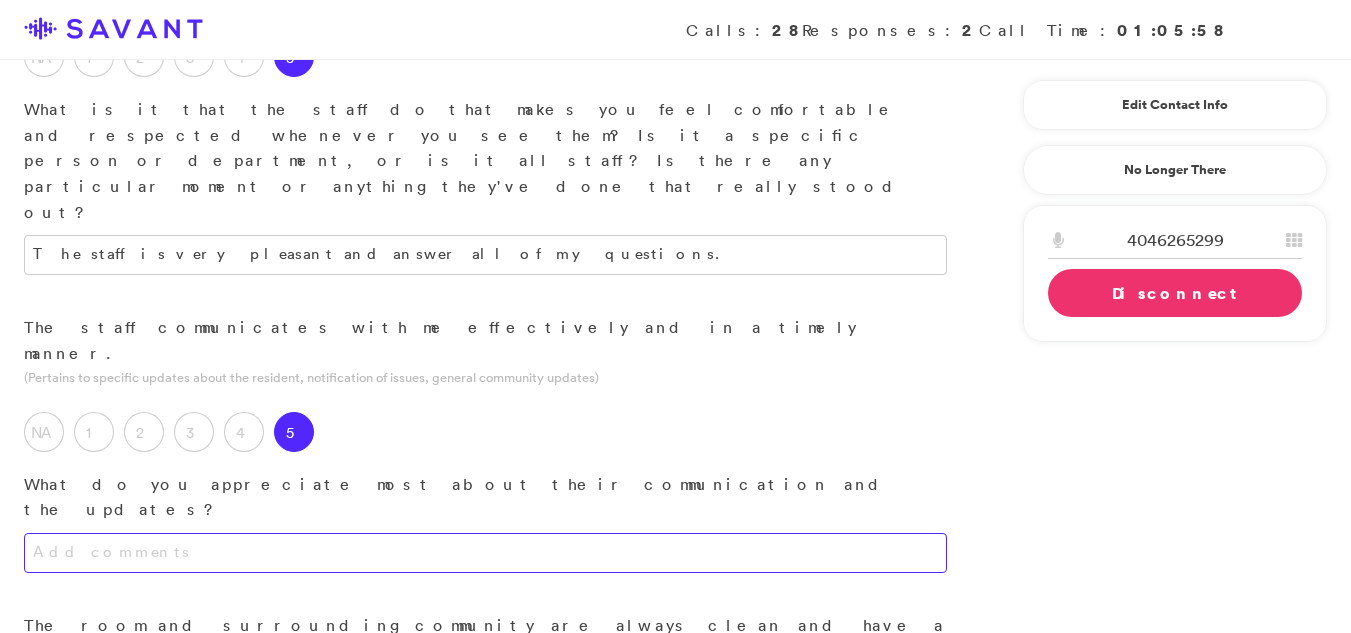 click at bounding box center [485, 553] 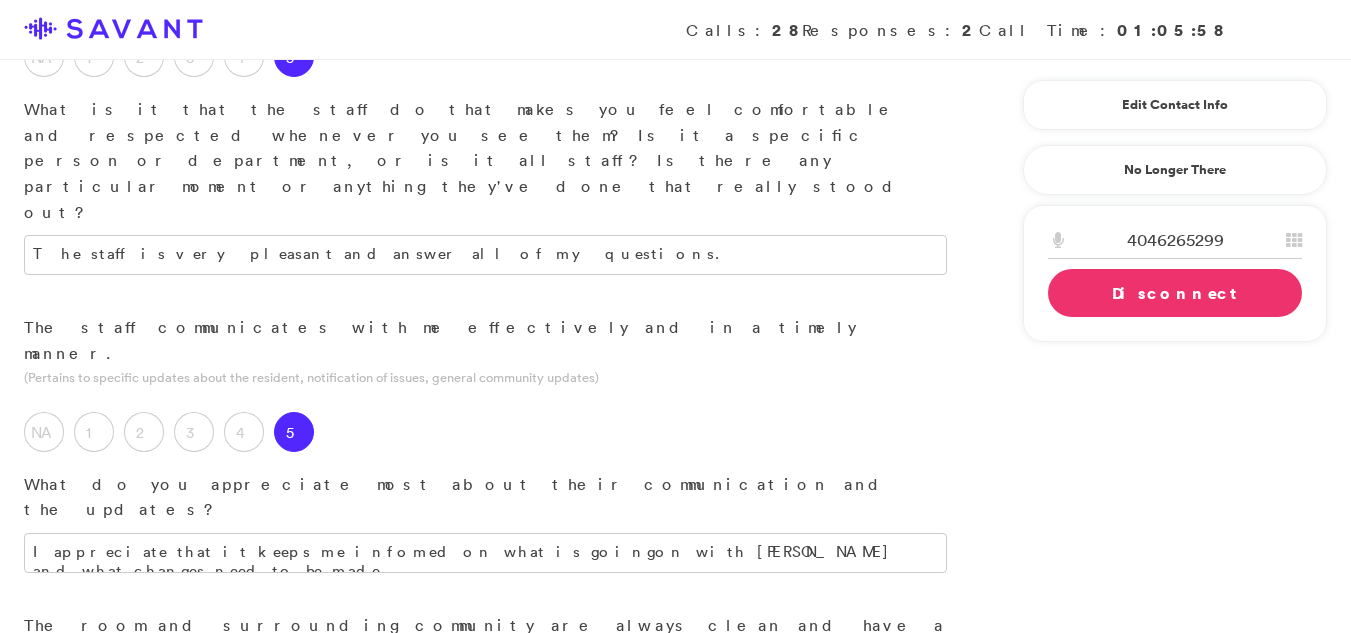 click on "I appreciate that it keeps me infomed on what is goingon with [PERSON_NAME] and what changes need to be made." at bounding box center [485, 573] 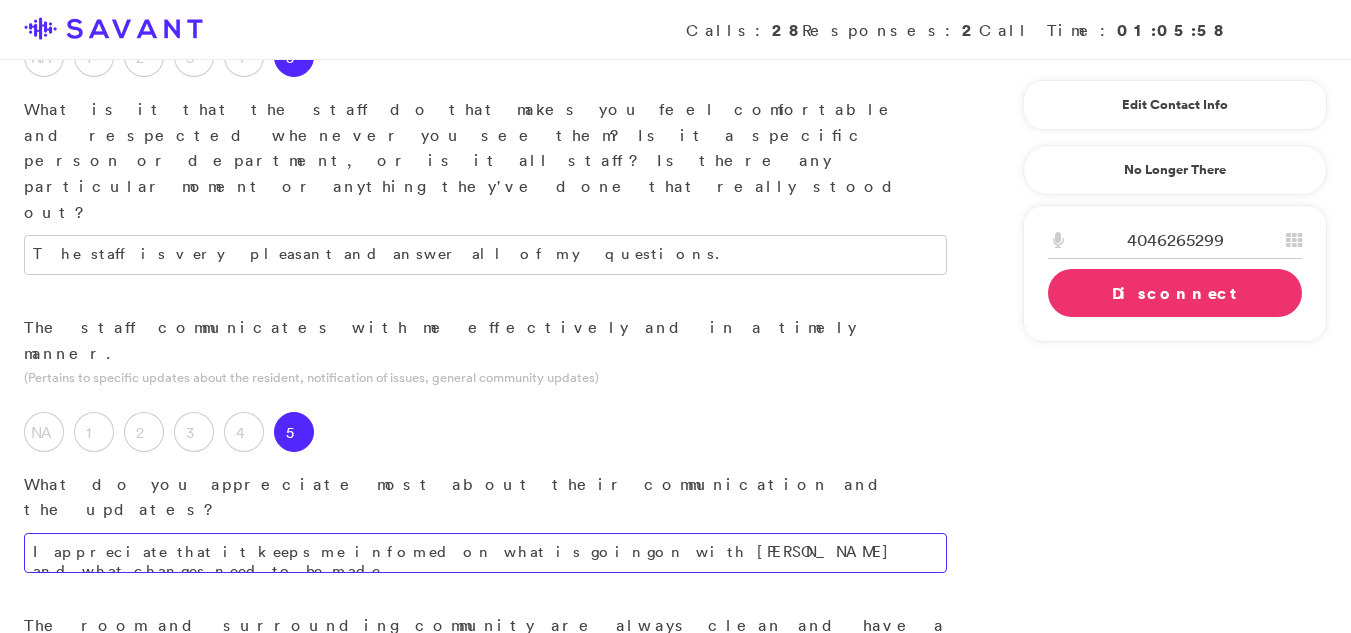 click on "I appreciate that it keeps me infomed on what is goingon with [PERSON_NAME] and what changes need to be made." at bounding box center [485, 553] 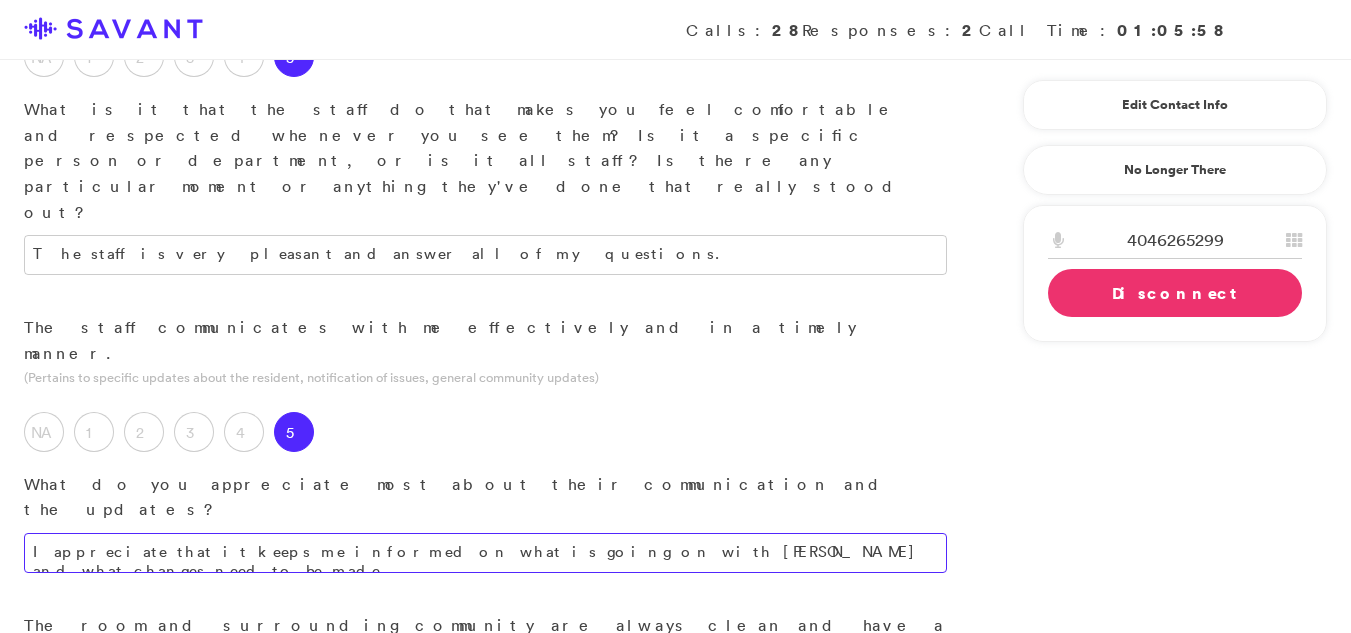 type on "I appreciate that it keeps me informed on what is going on with [PERSON_NAME] and what changes need to be made." 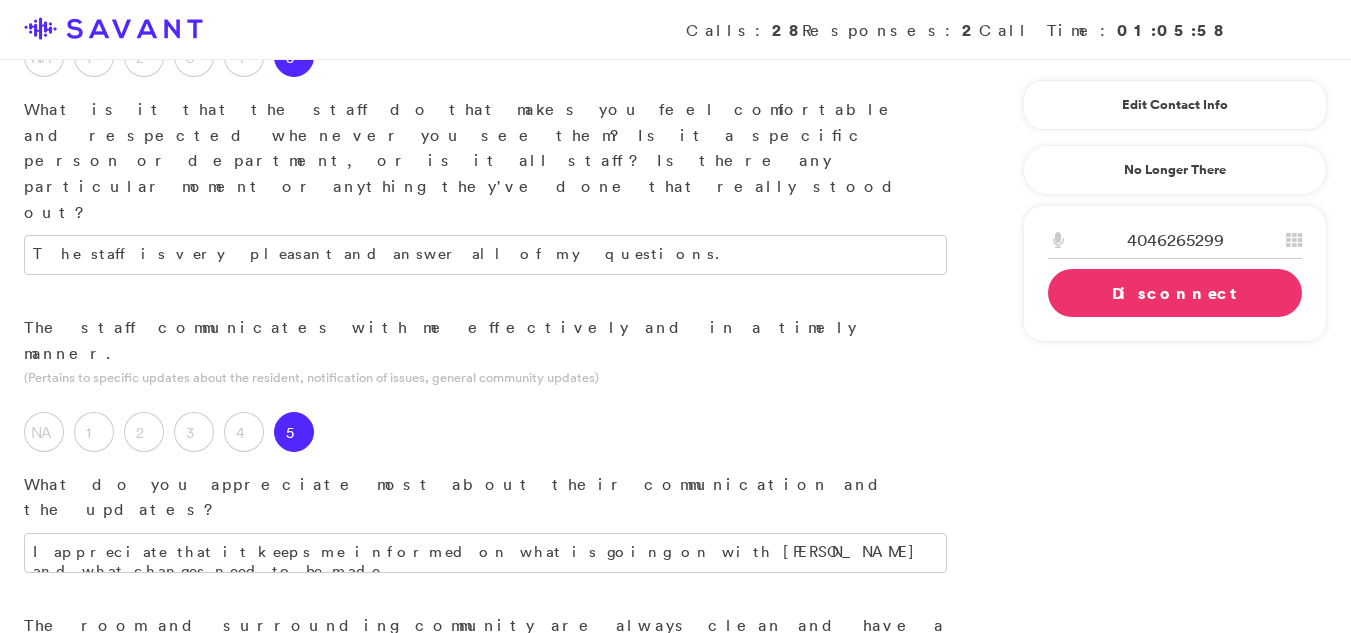 click on "5" at bounding box center (294, 729) 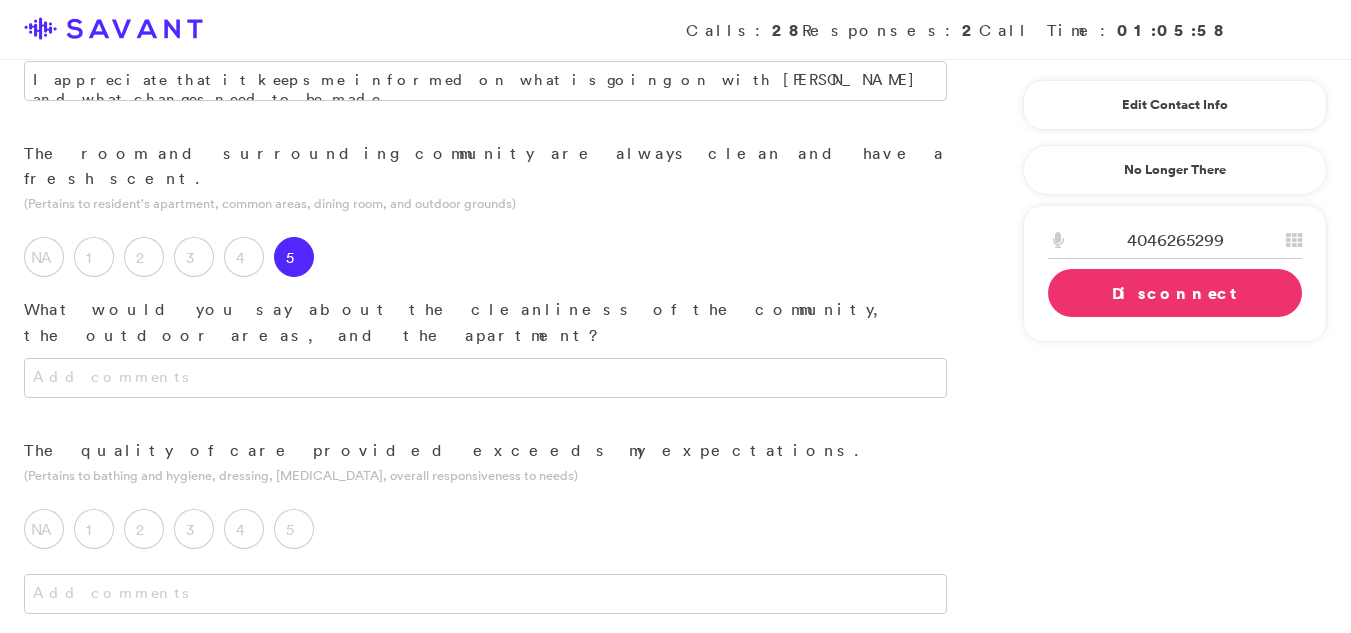 scroll, scrollTop: 936, scrollLeft: 0, axis: vertical 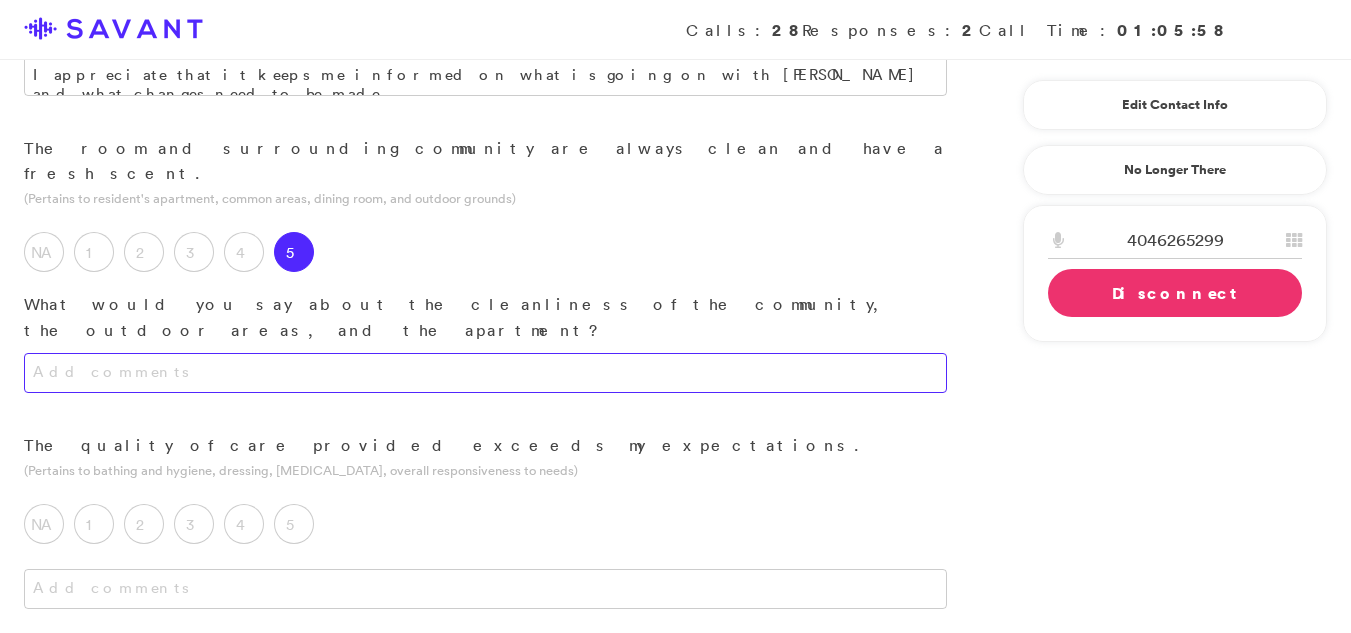 click at bounding box center (485, 373) 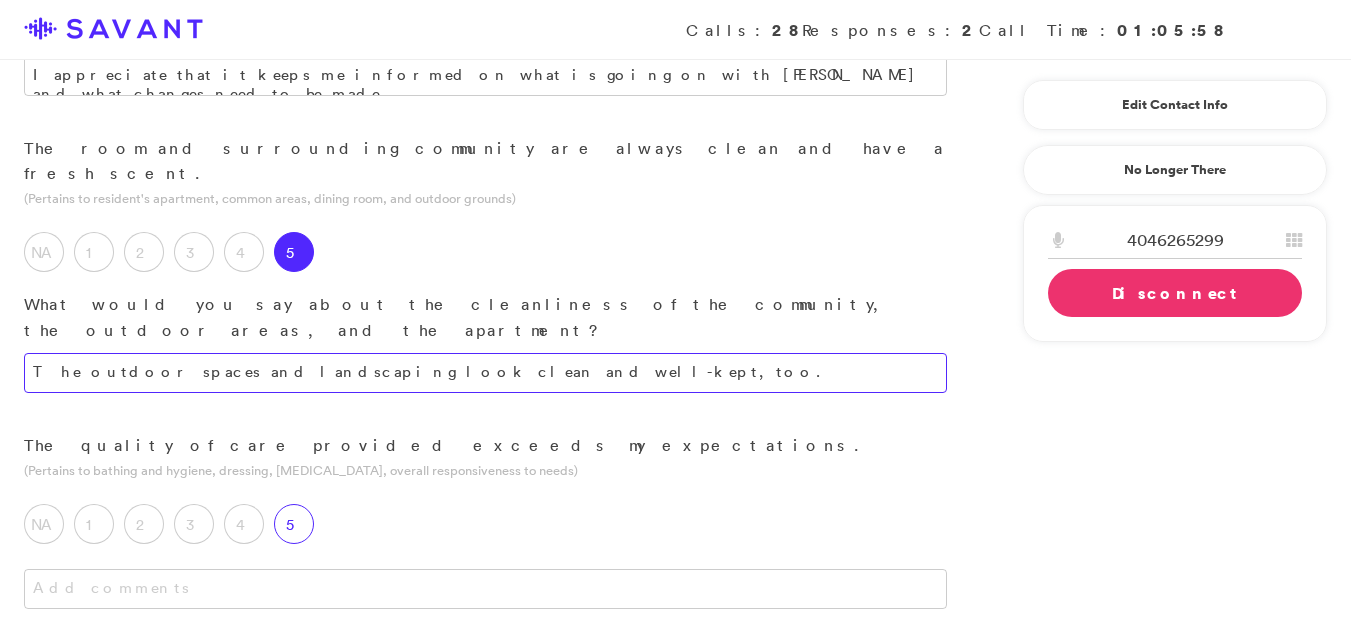 type on "The outdoor spaces and landscaping look clean and well-kept, too." 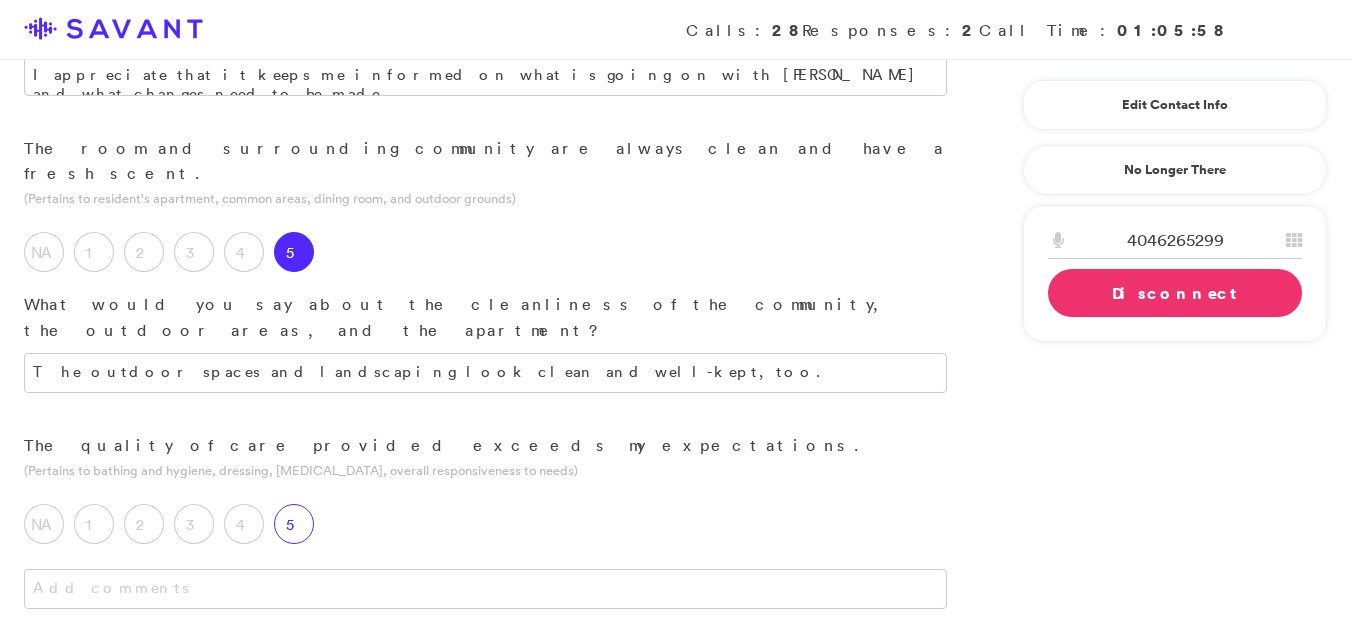 click on "5" at bounding box center [294, 524] 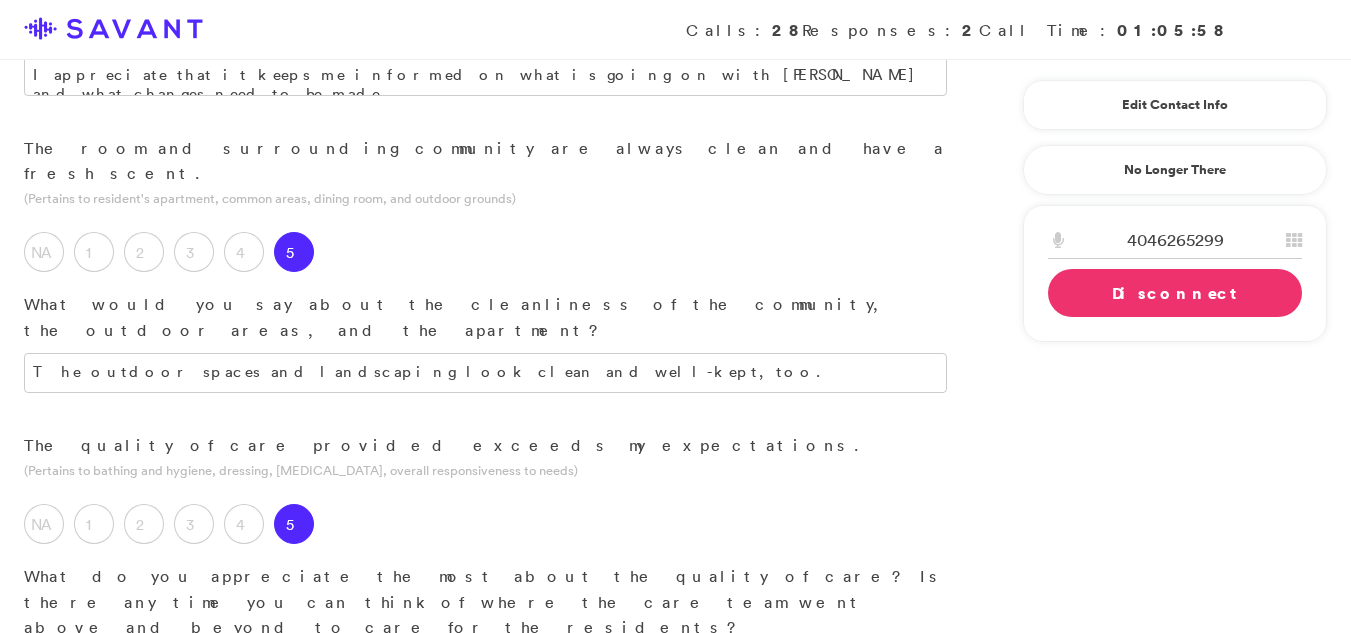 type on "The quality of care at The Retreat at [GEOGRAPHIC_DATA] is excellent. I really like that the staff is dedicated to going above and beyond to make sure [PERSON_NAME] is well taken care of." 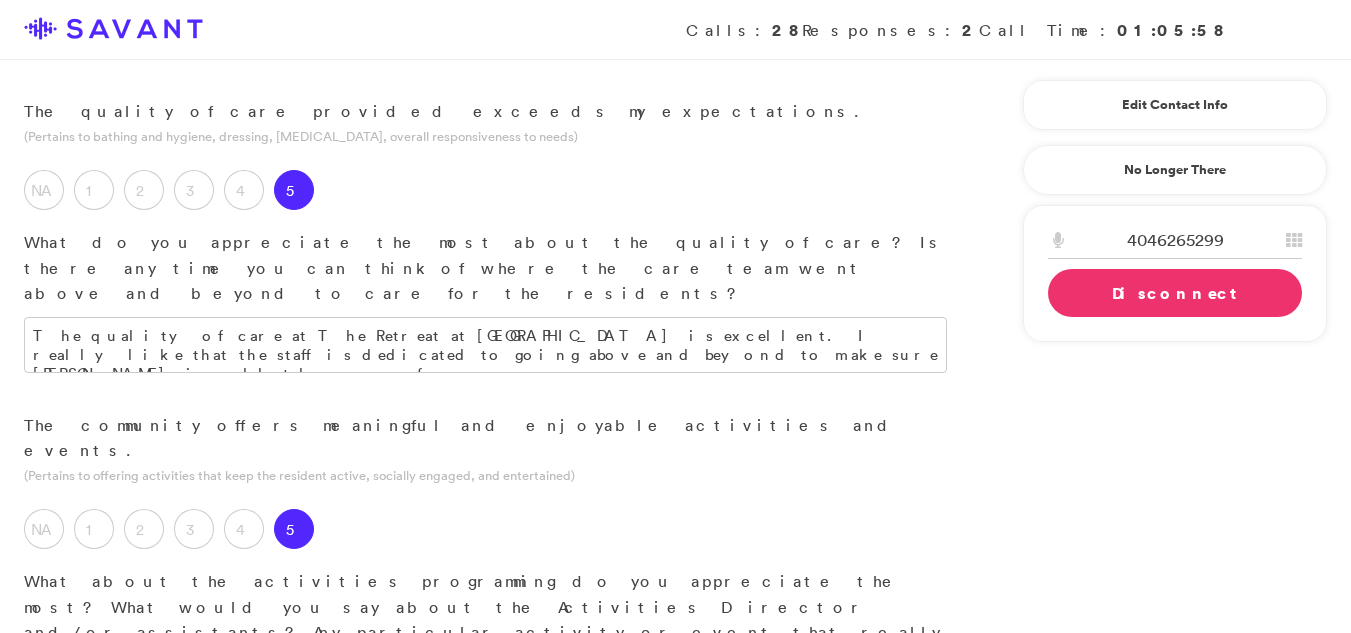 scroll, scrollTop: 1280, scrollLeft: 0, axis: vertical 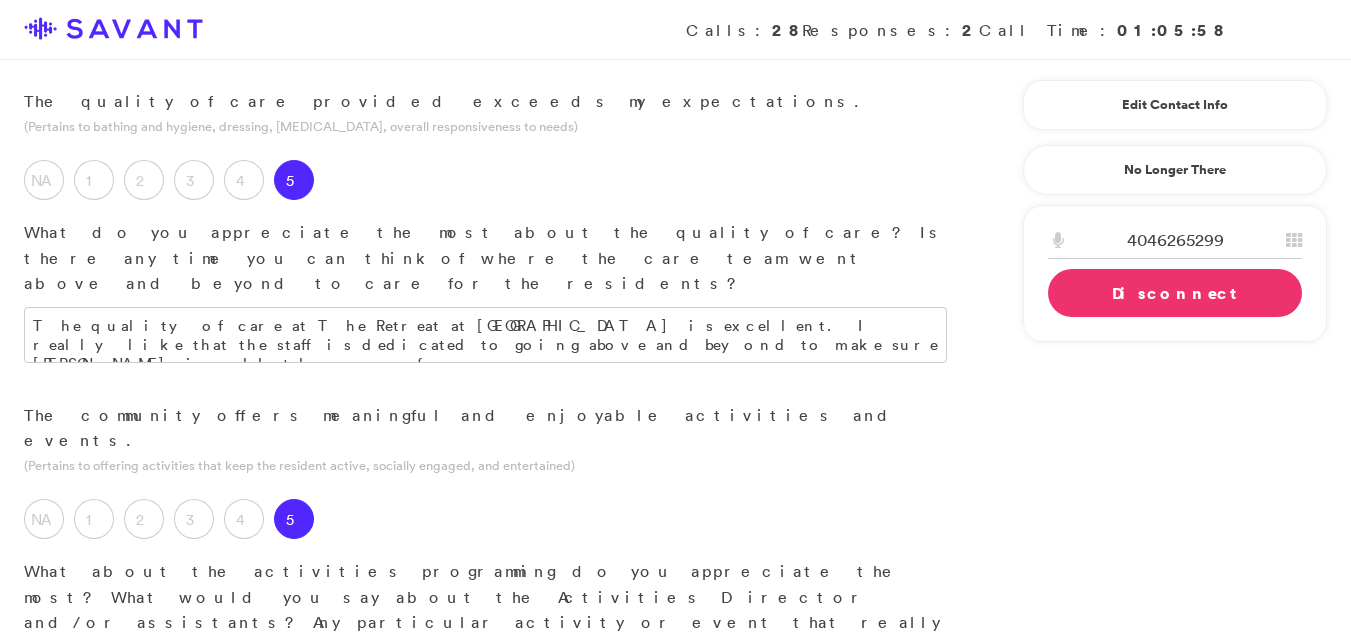 click at bounding box center (485, 692) 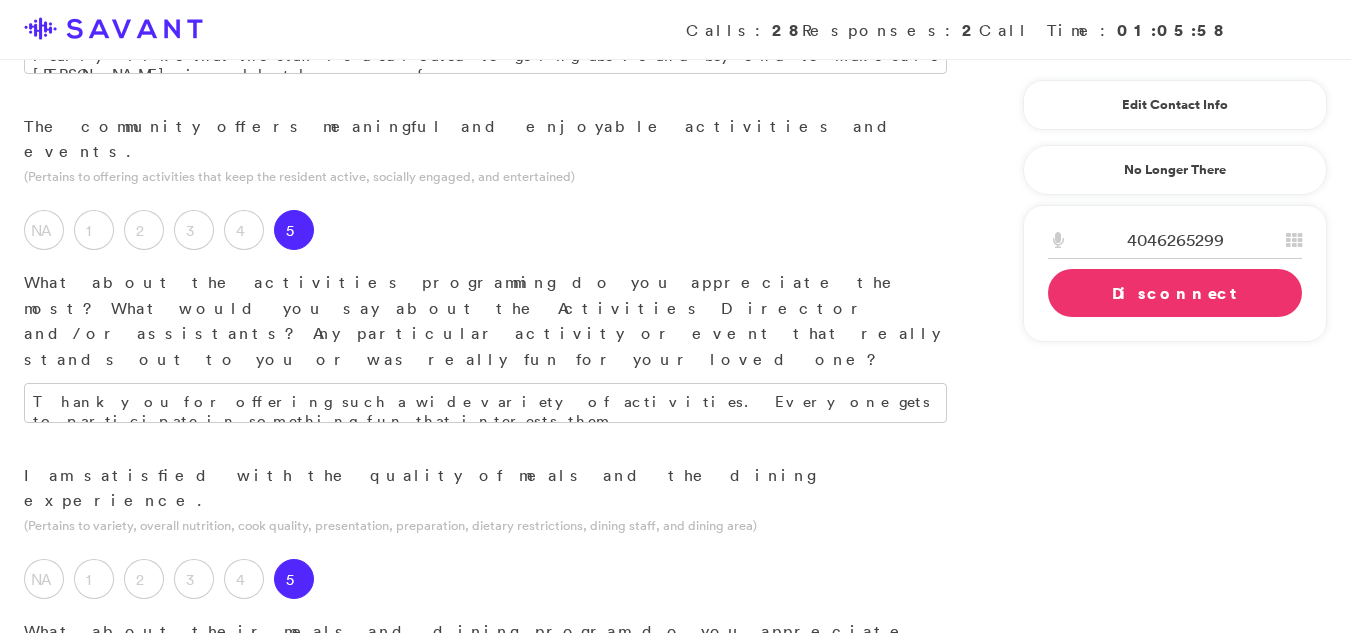 scroll, scrollTop: 1574, scrollLeft: 0, axis: vertical 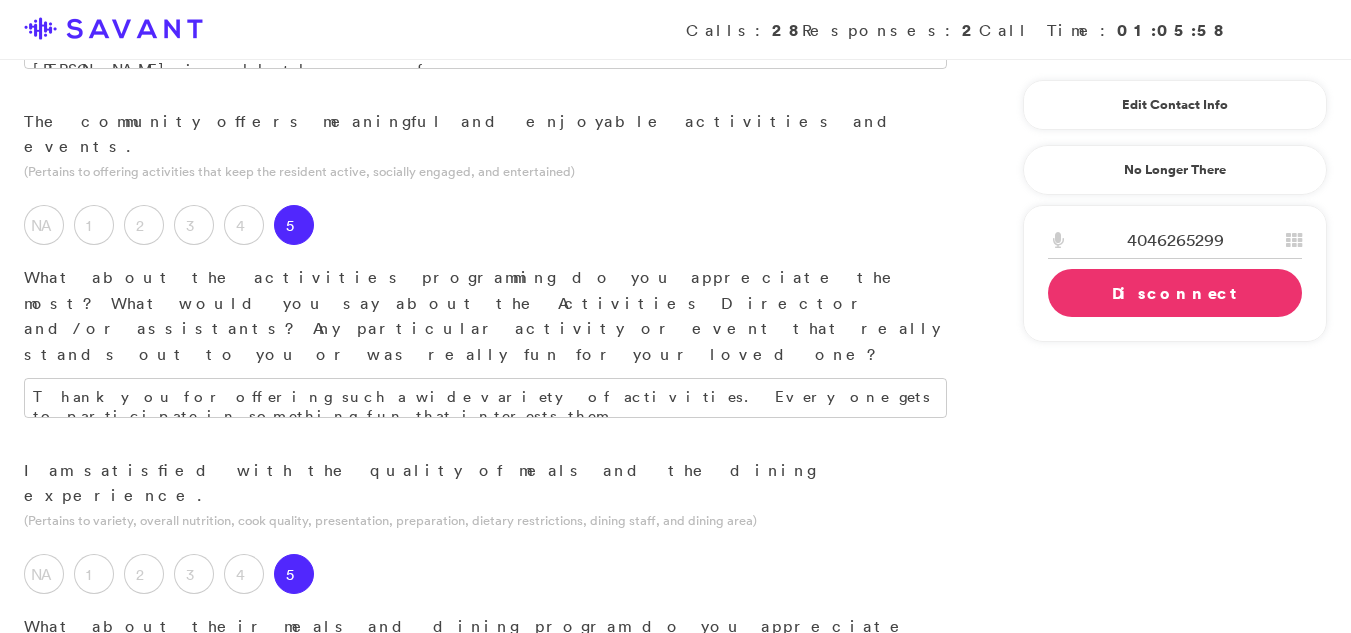 click at bounding box center (485, 721) 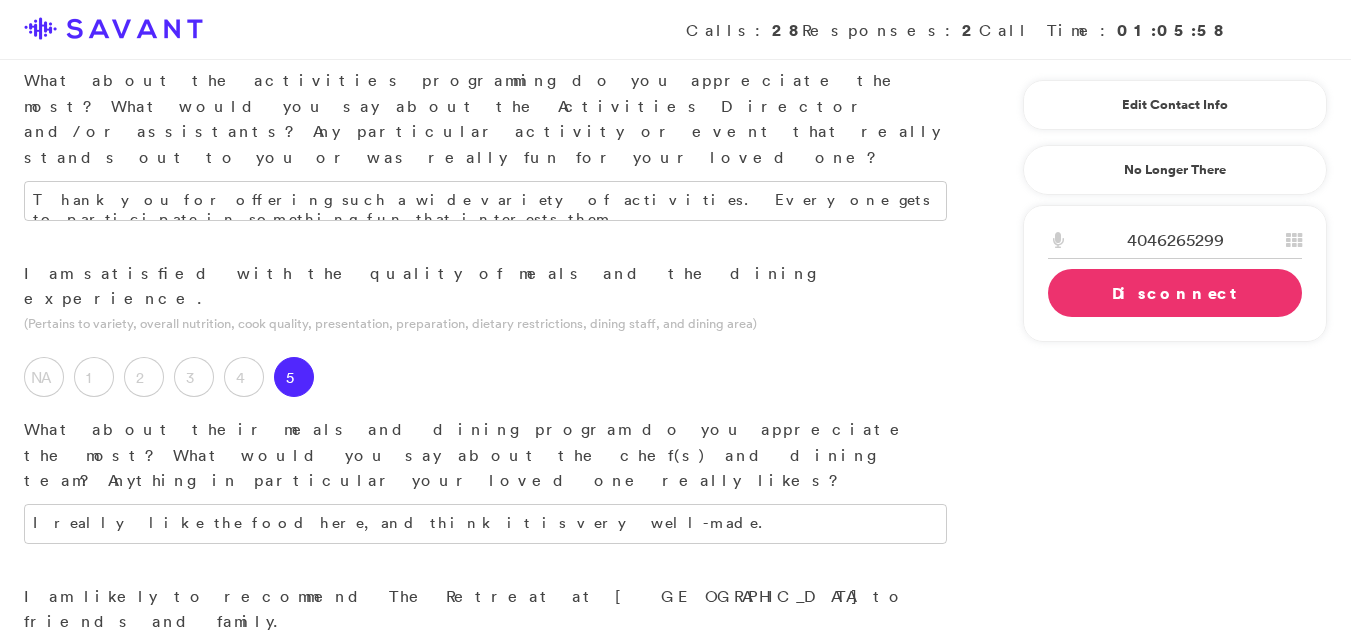 scroll, scrollTop: 1776, scrollLeft: 0, axis: vertical 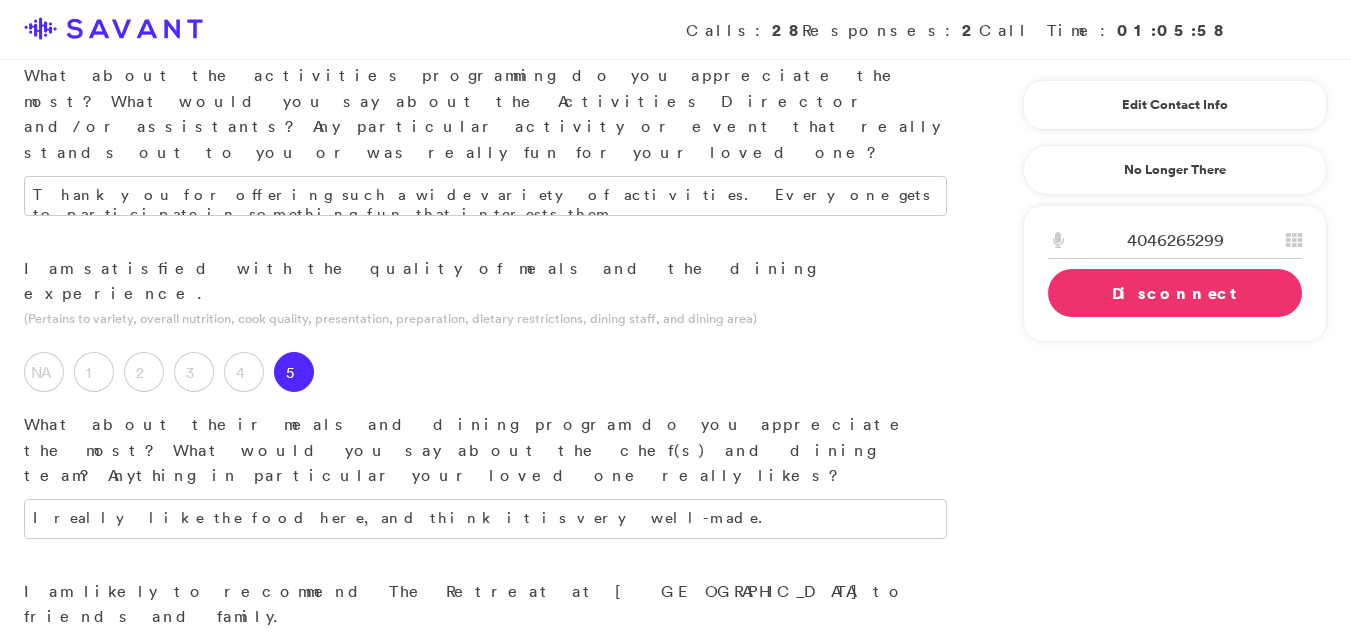click at bounding box center (485, 906) 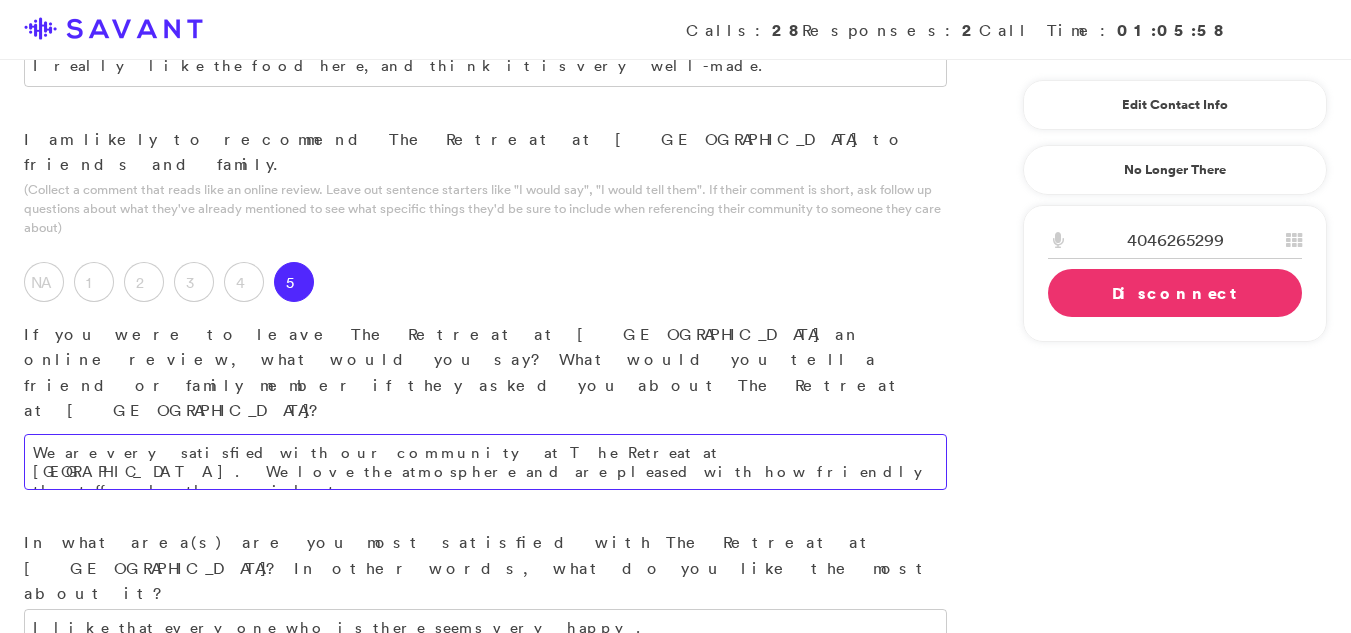scroll, scrollTop: 2233, scrollLeft: 0, axis: vertical 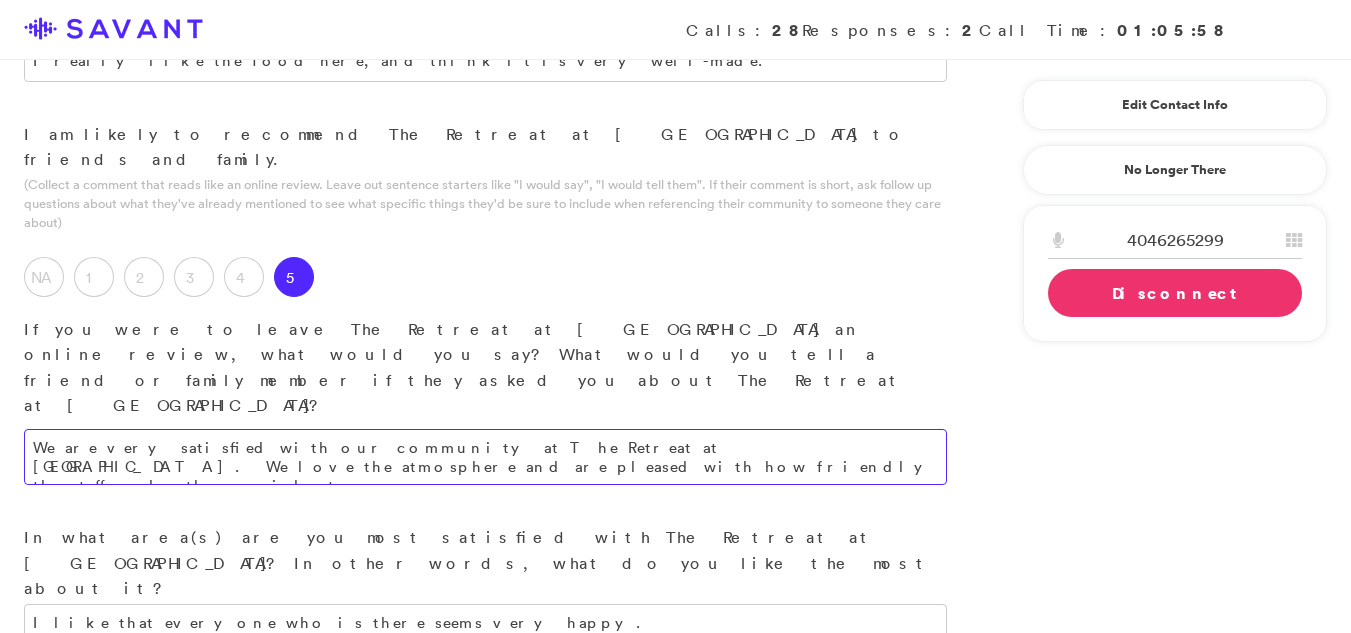 type on "We are very satisfied with our community at The Retreat at [GEOGRAPHIC_DATA]. We love the atmosphere and are pleased with how friendly the staff and other residents are." 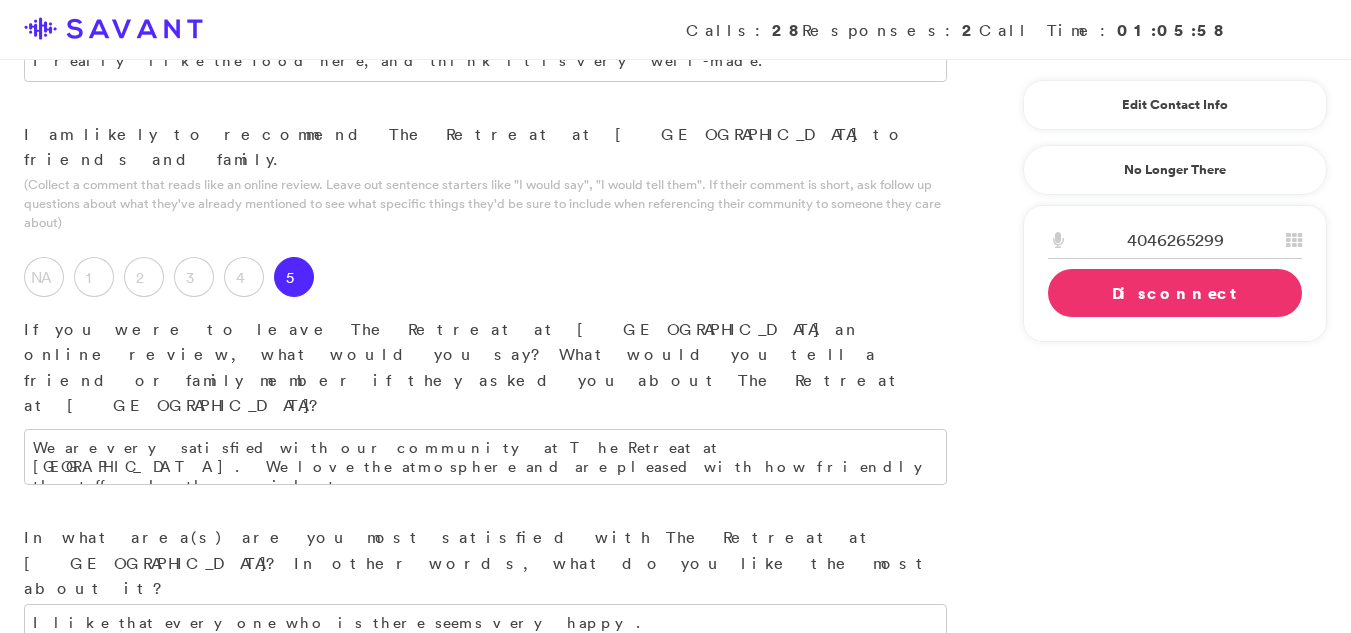 click on "Disconnect" at bounding box center (1175, 293) 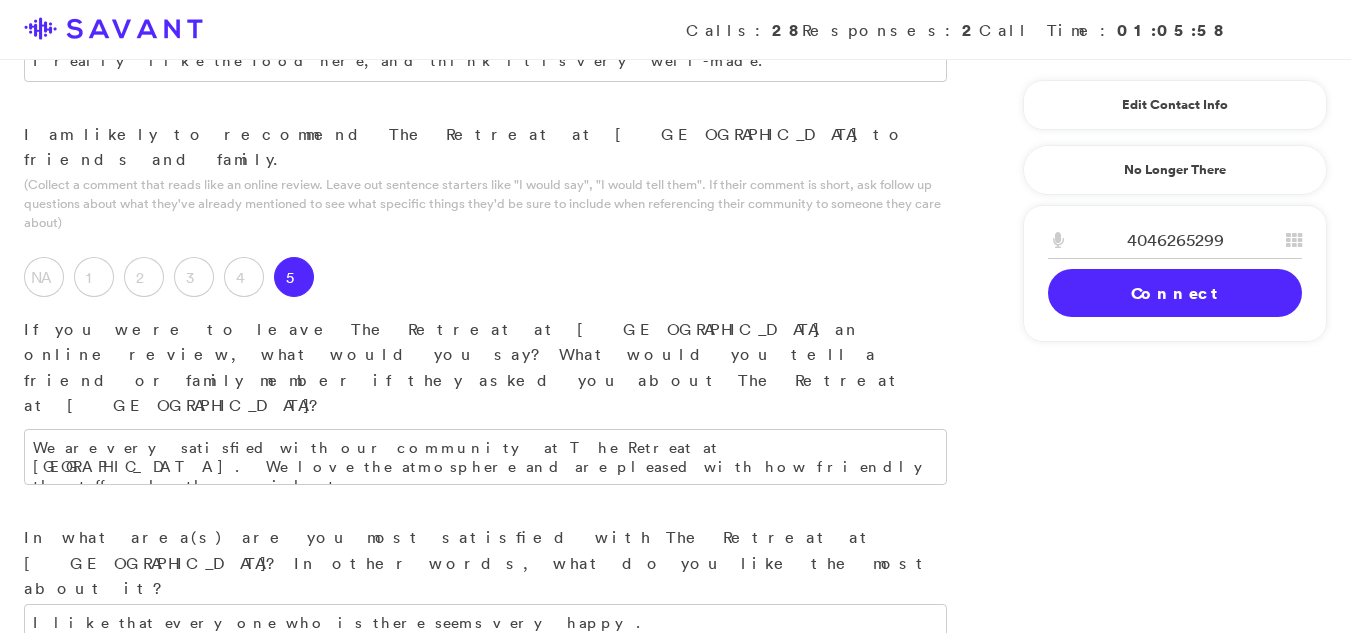 click at bounding box center (485, 757) 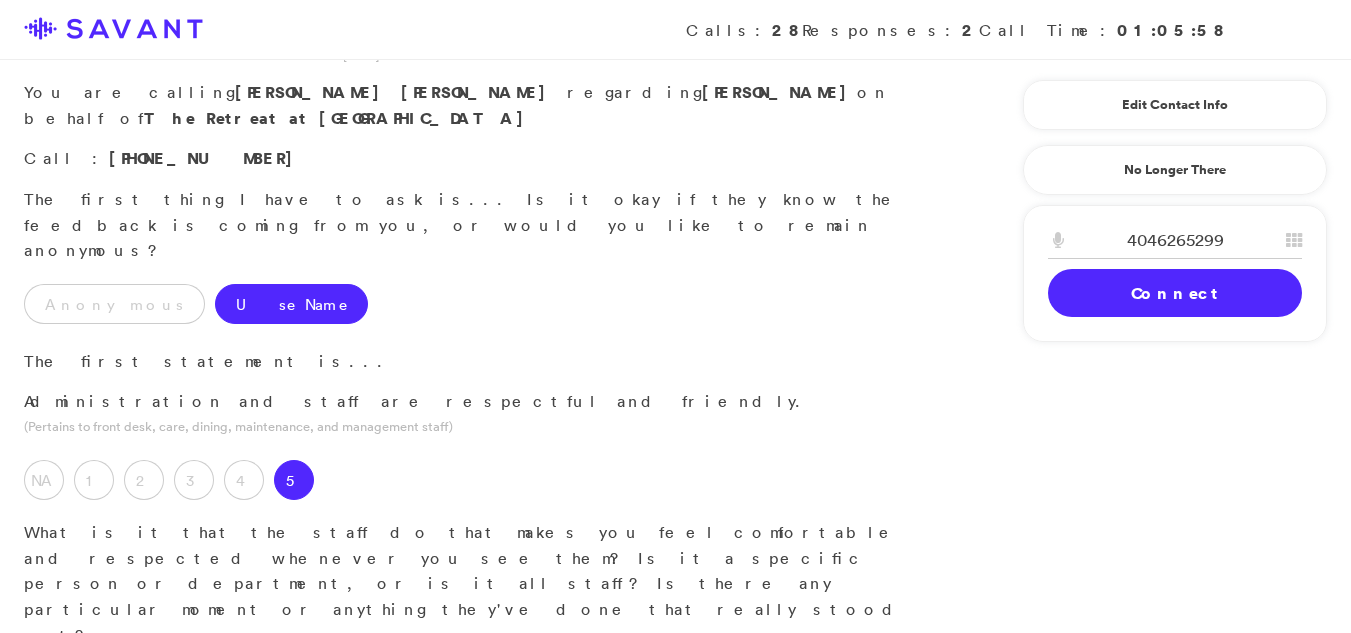 scroll, scrollTop: 0, scrollLeft: 0, axis: both 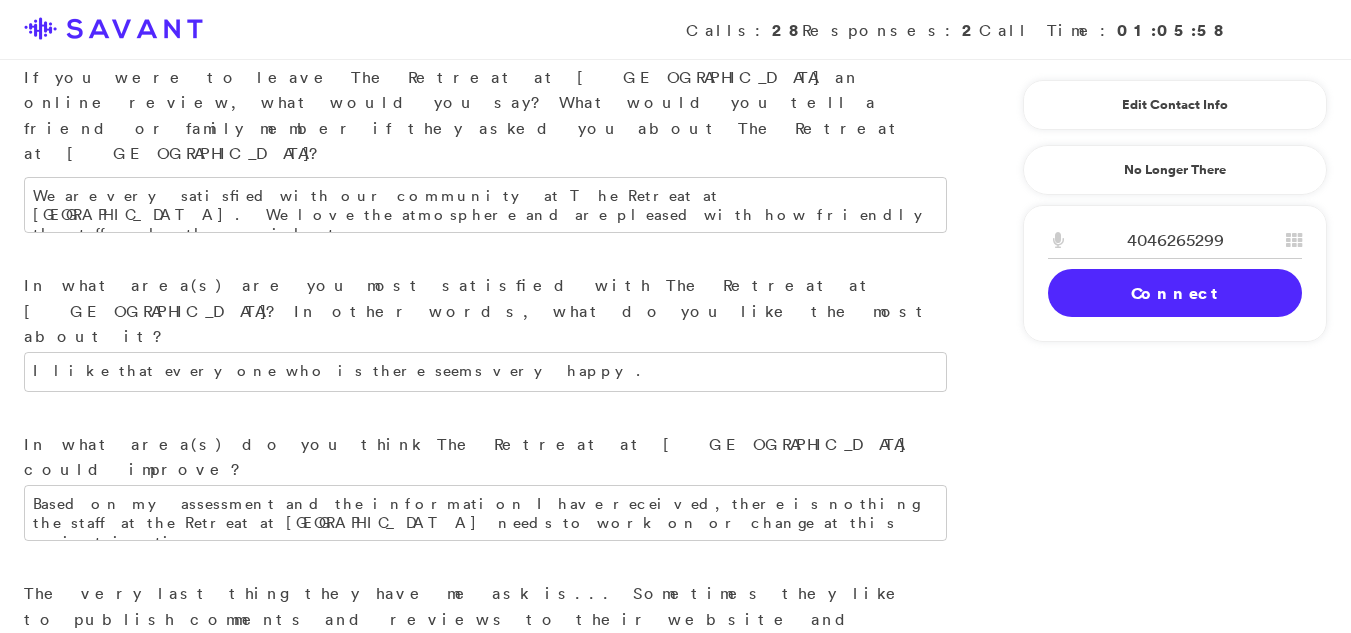click on "Submit & Next   Submit & Clock Out   Can't Complete   Cancel" at bounding box center (485, 1019) 